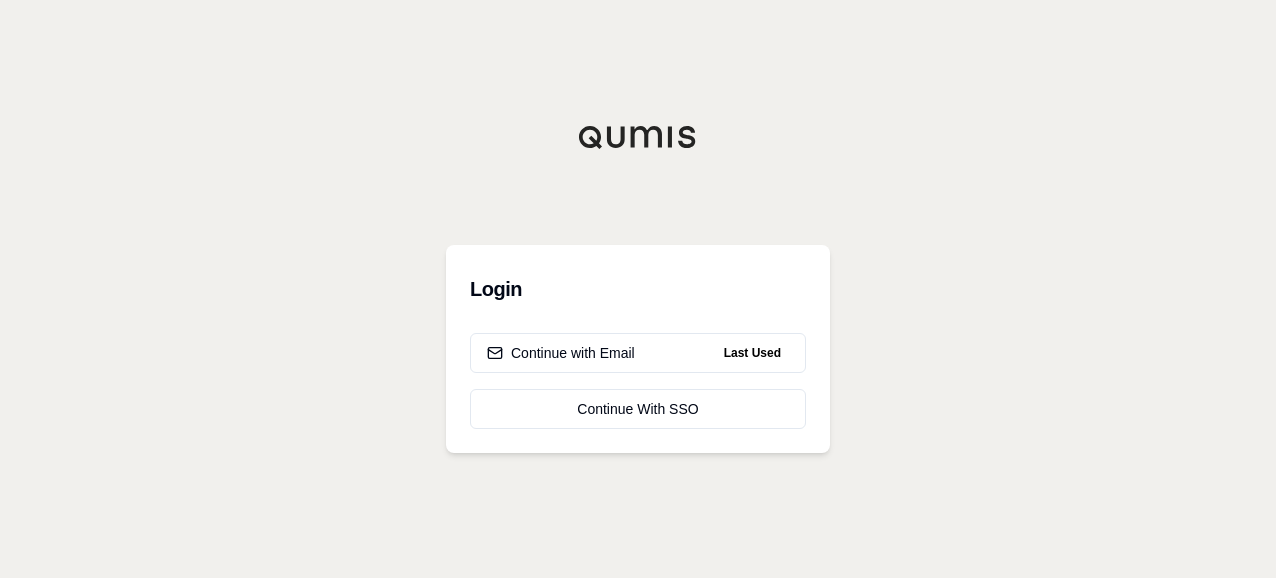 scroll, scrollTop: 0, scrollLeft: 0, axis: both 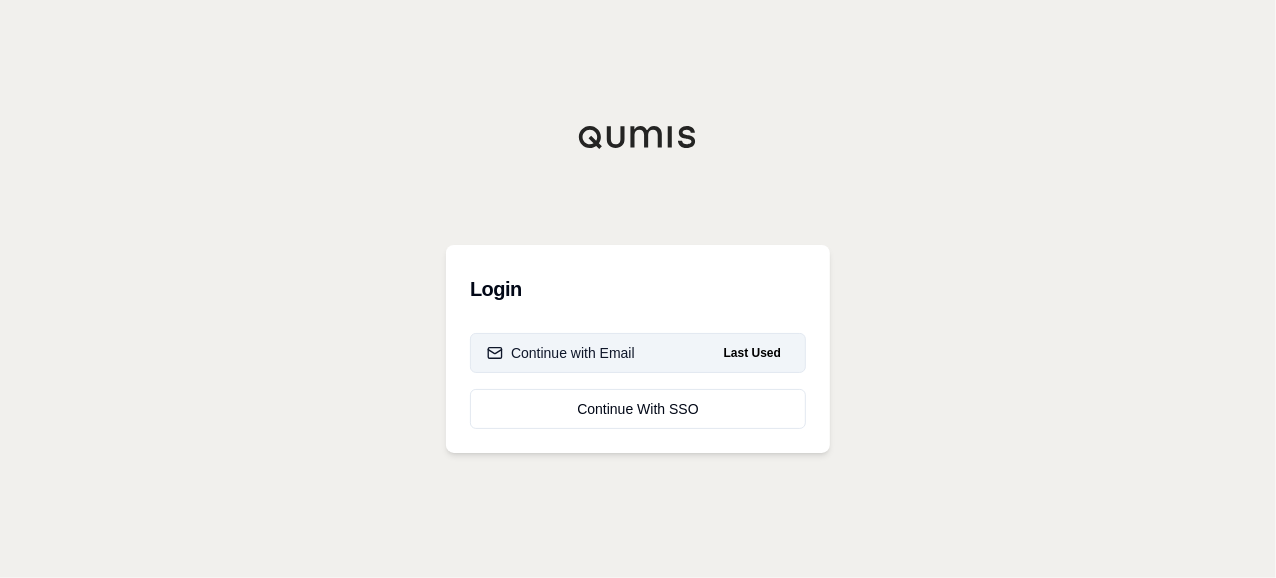 click on "Continue with Email" at bounding box center [561, 353] 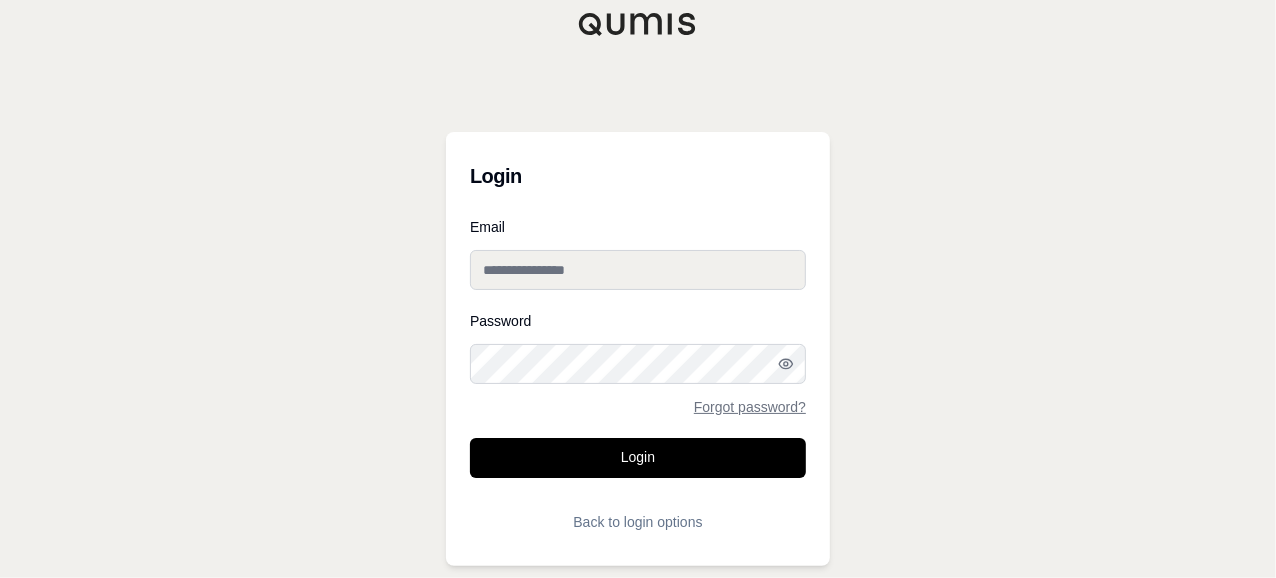 type on "**********" 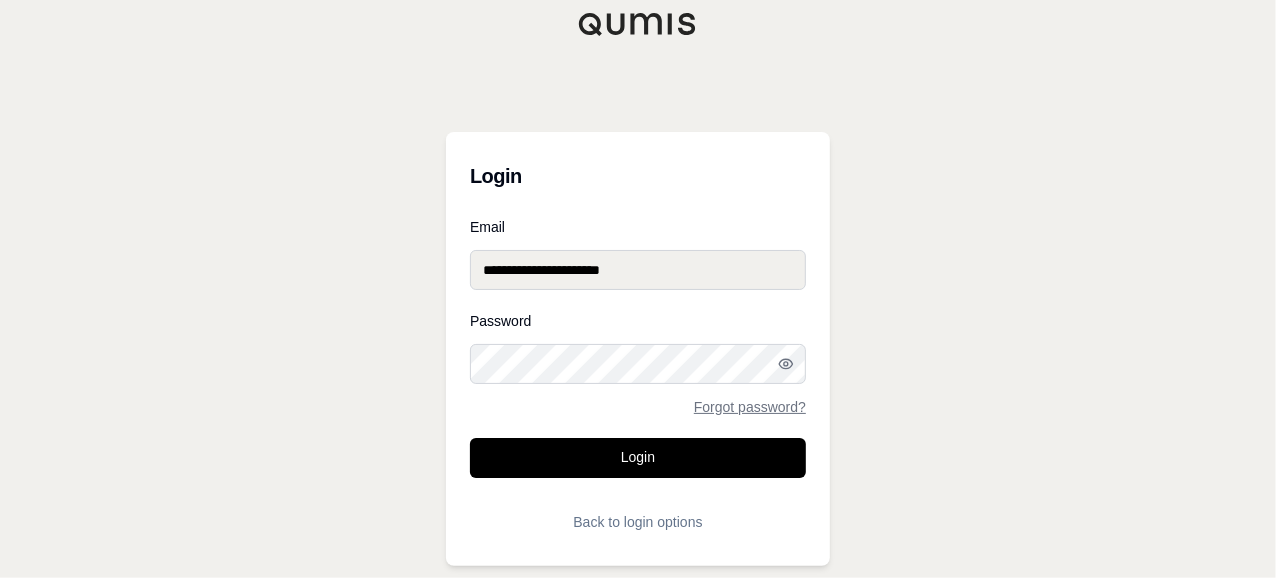 click on "**********" at bounding box center [638, 289] 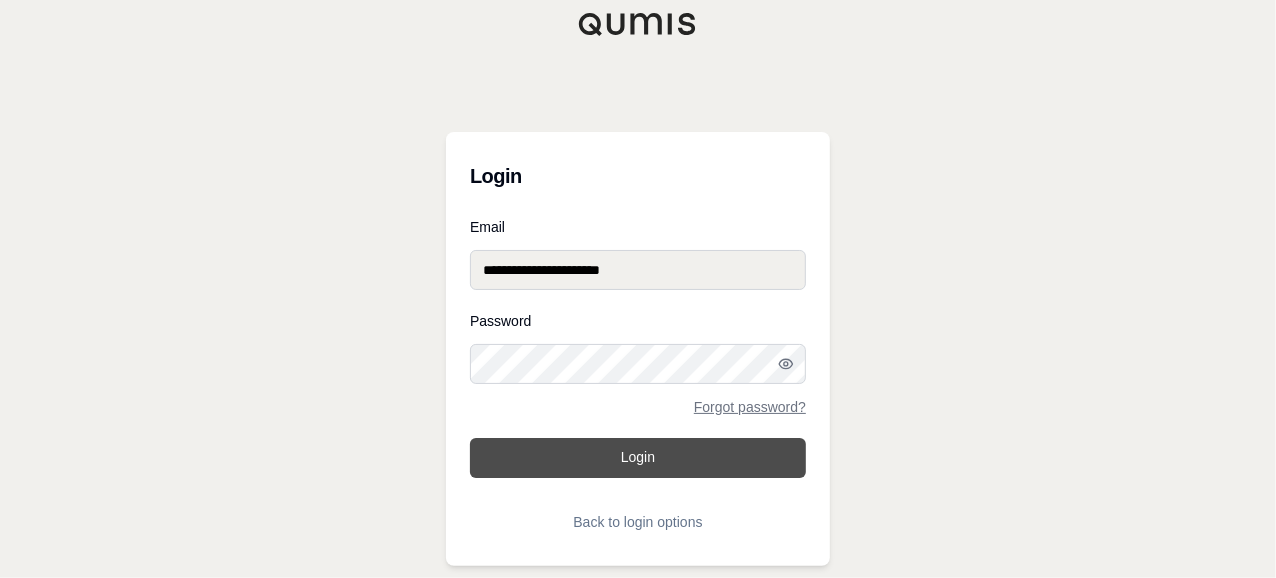 click on "Login" at bounding box center (638, 458) 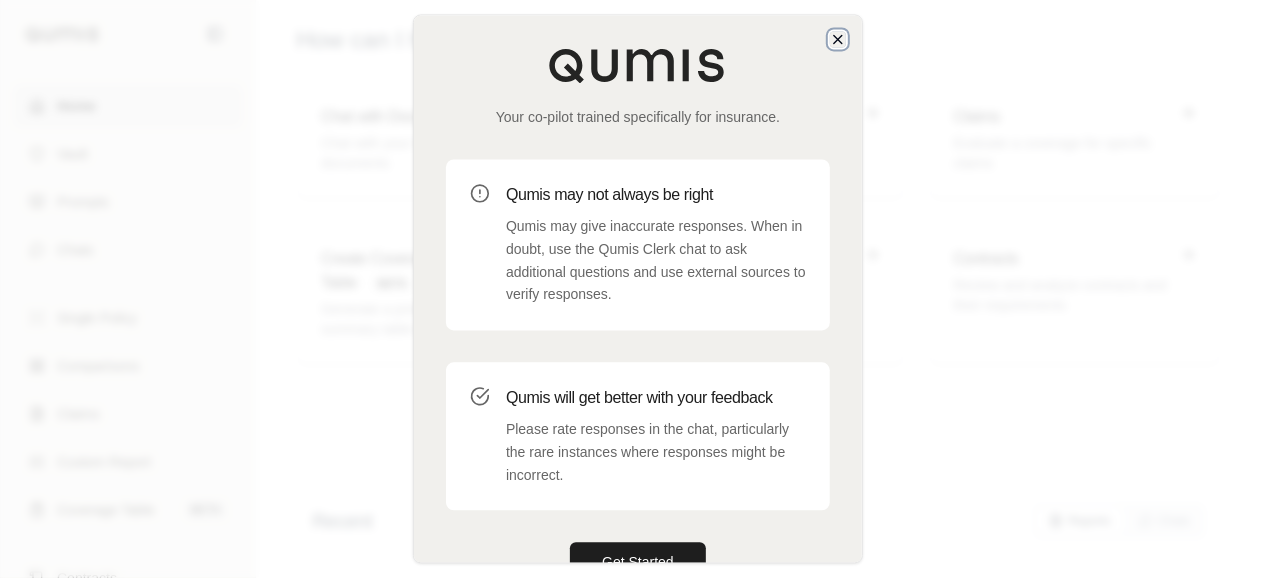 click 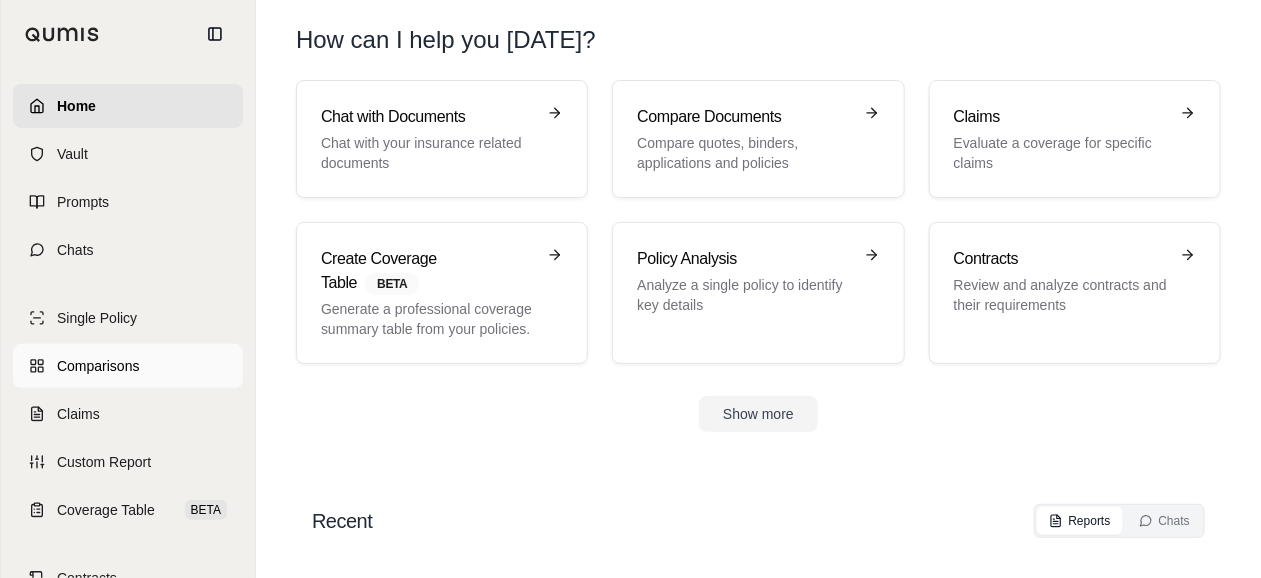 click on "Comparisons" at bounding box center [128, 366] 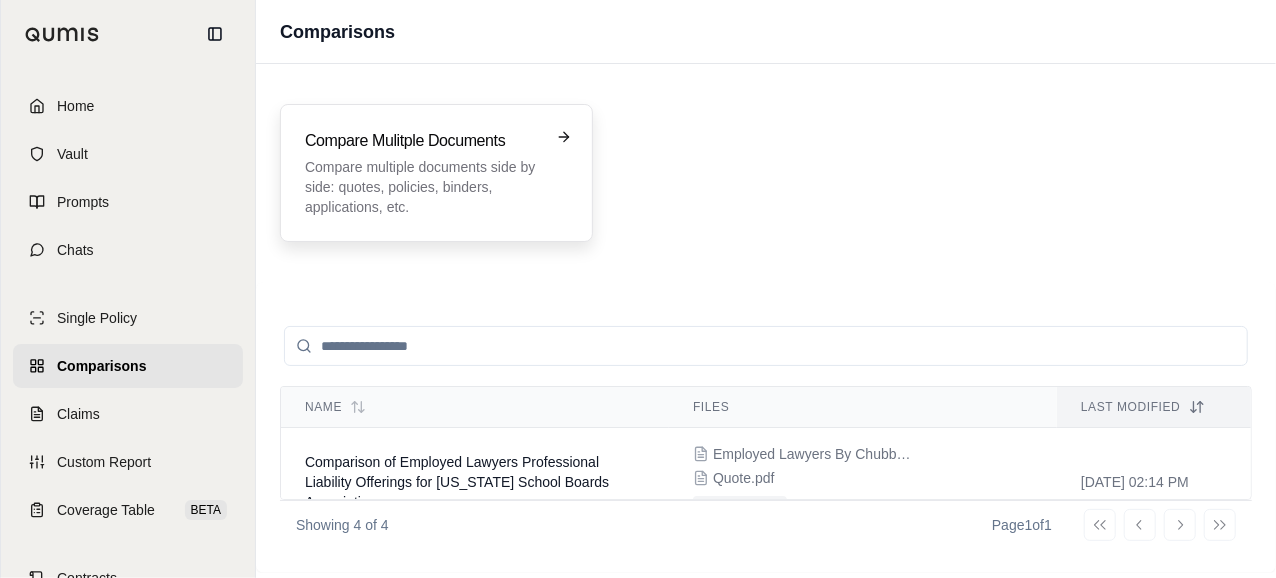 click on "Compare Mulitple Documents" at bounding box center [422, 141] 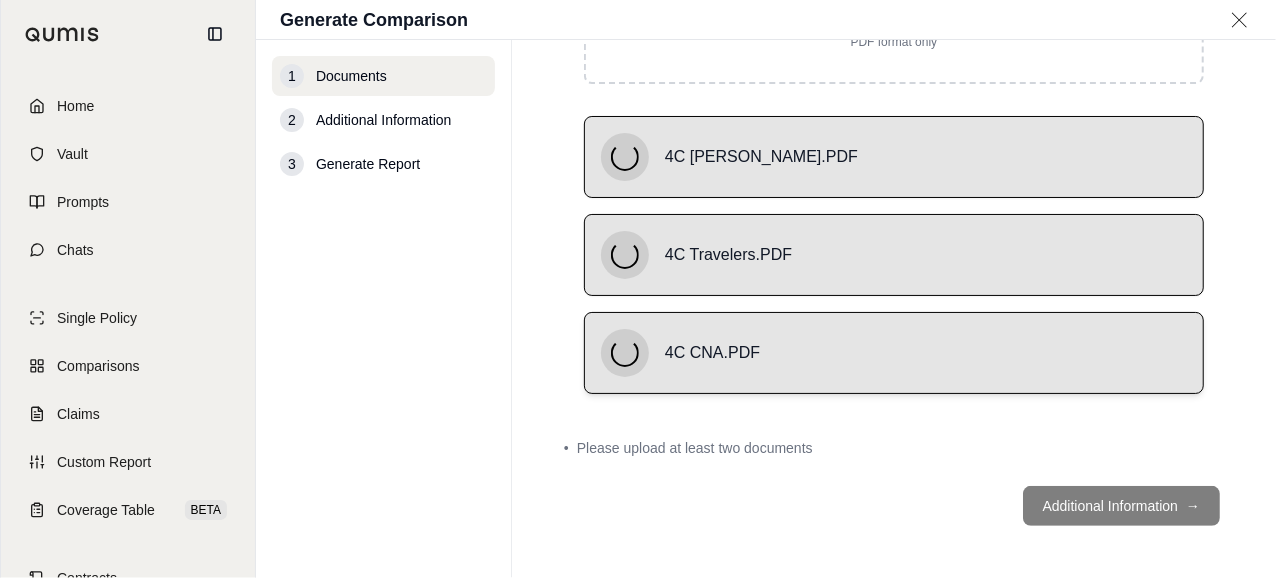 scroll, scrollTop: 220, scrollLeft: 0, axis: vertical 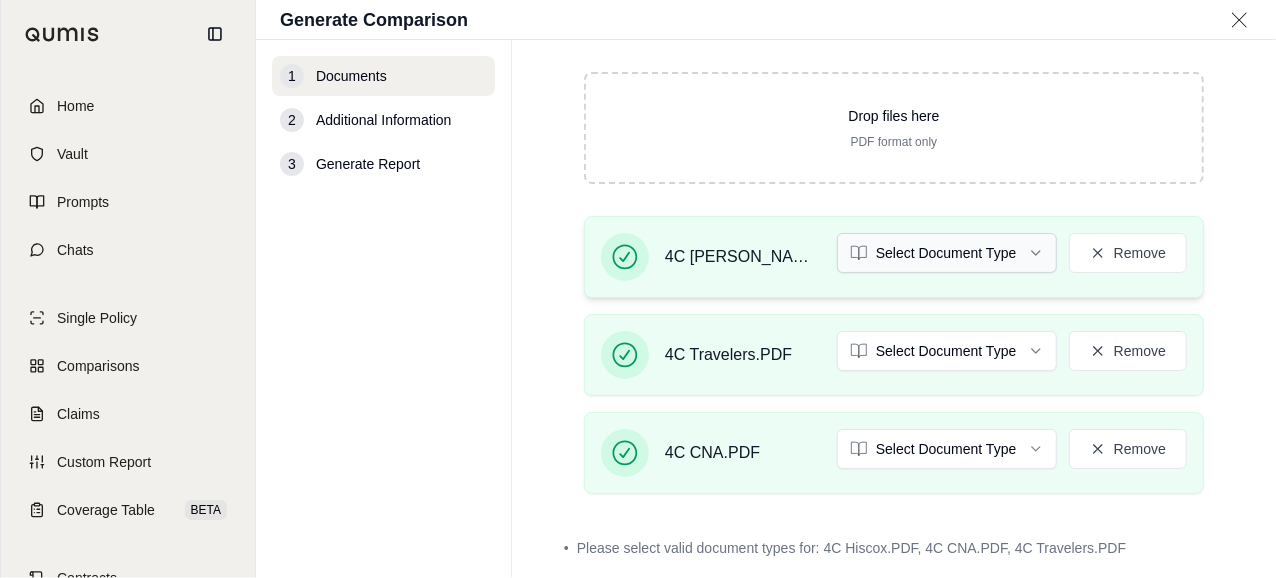 click on "Home Vault Prompts Chats Single Policy Comparisons Claims Custom Report Coverage Table BETA Contracts Legal Search B [PERSON_NAME] Crcgroup Generate Comparison 1 Documents 2 Additional Information 3 Generate Report Documents • Upload Policy Related Documents • Up to 1000 pages Drop files here PDF format only 4C Hiscox.PDF Select Document Type Remove 4C Travelers.PDF Select Document Type Remove 4C CNA.PDF Select Document Type Remove • Please select valid document types for: 4C Hiscox.PDF,
4C CNA.PDF,
4C Travelers.PDF Additional Information →" at bounding box center [638, 289] 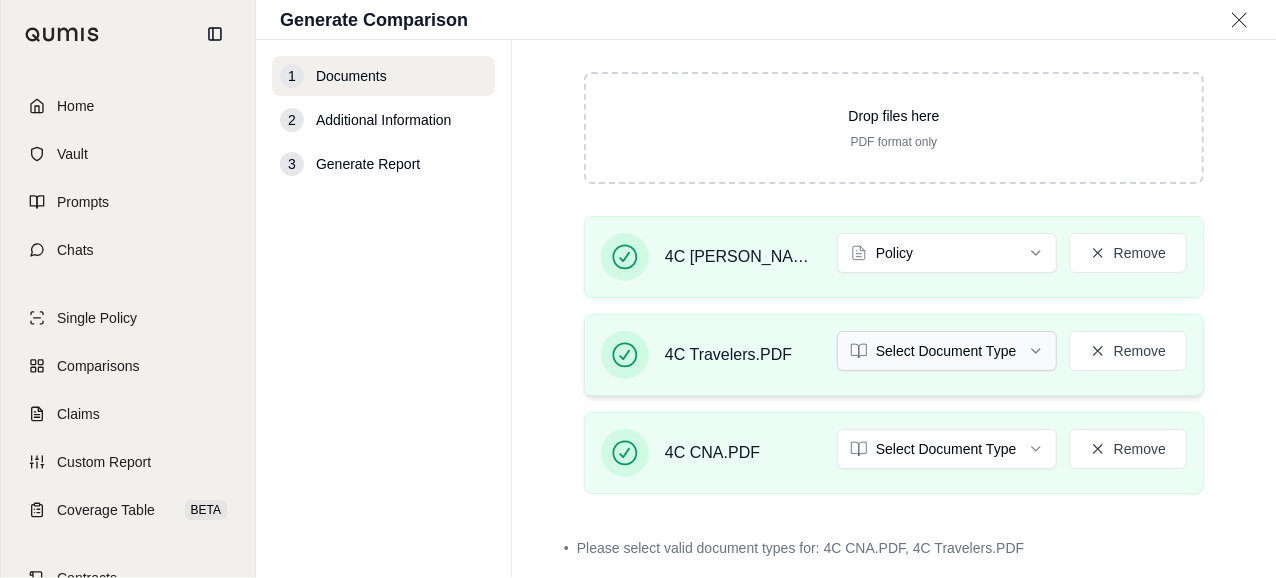 click on "Home Vault Prompts Chats Single Policy Comparisons Claims Custom Report Coverage Table BETA Contracts Legal Search B [PERSON_NAME] Crcgroup Generate Comparison 1 Documents 2 Additional Information 3 Generate Report Documents • Upload Policy Related Documents • Up to 1000 pages Drop files here PDF format only 4C Hiscox.PDF Policy Remove 4C Travelers.PDF Select Document Type Remove 4C CNA.PDF Select Document Type Remove • Please select valid document types for: 4C CNA.PDF,
4C Travelers.PDF Additional Information →" at bounding box center (638, 289) 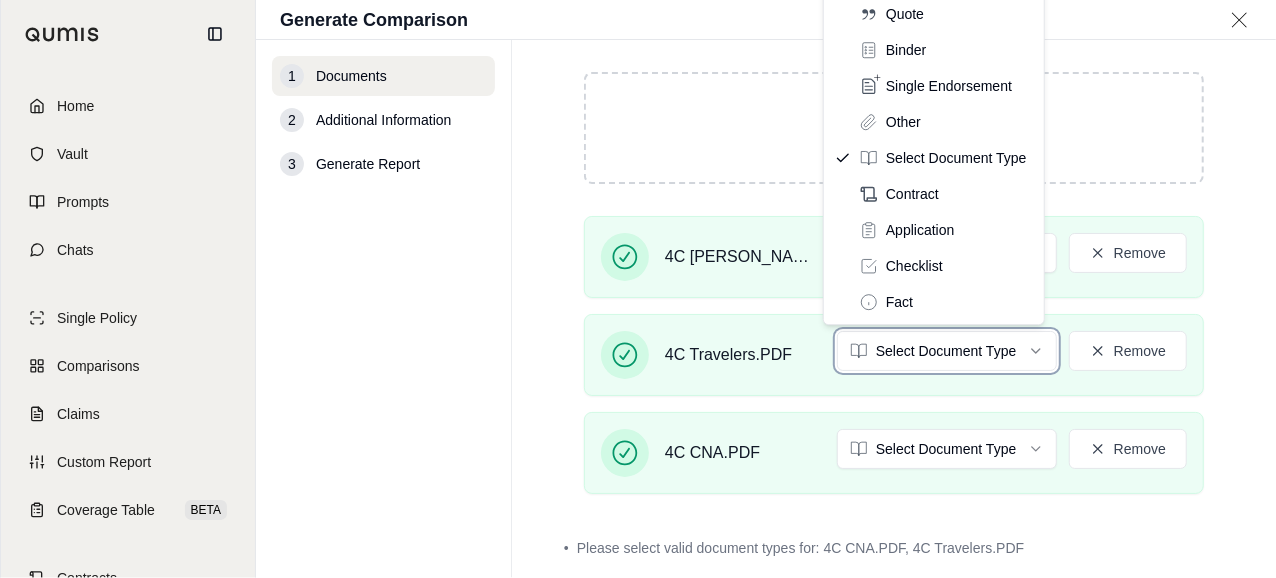 drag, startPoint x: 1186, startPoint y: 173, endPoint x: 1200, endPoint y: 173, distance: 14 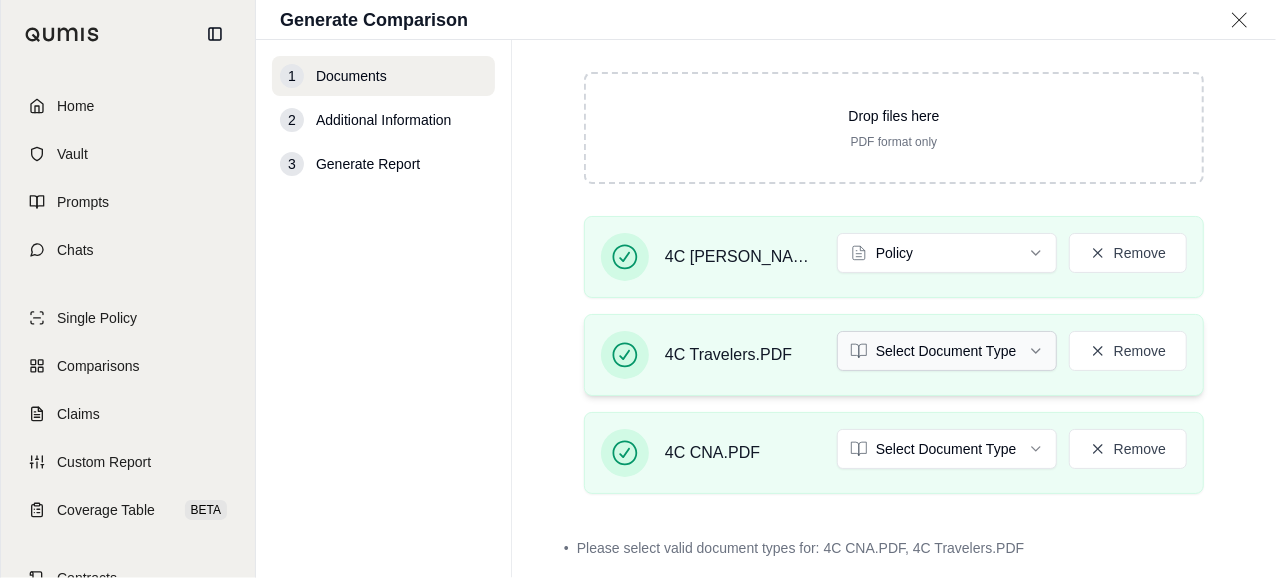 click on "Home Vault Prompts Chats Single Policy Comparisons Claims Custom Report Coverage Table BETA Contracts Legal Search B [PERSON_NAME] Crcgroup Generate Comparison 1 Documents 2 Additional Information 3 Generate Report Documents • Upload Policy Related Documents • Up to 1000 pages Drop files here PDF format only 4C Hiscox.PDF Policy Remove 4C Travelers.PDF Select Document Type Remove 4C CNA.PDF Select Document Type Remove • Please select valid document types for: 4C CNA.PDF,
4C Travelers.PDF Additional Information →" at bounding box center [638, 289] 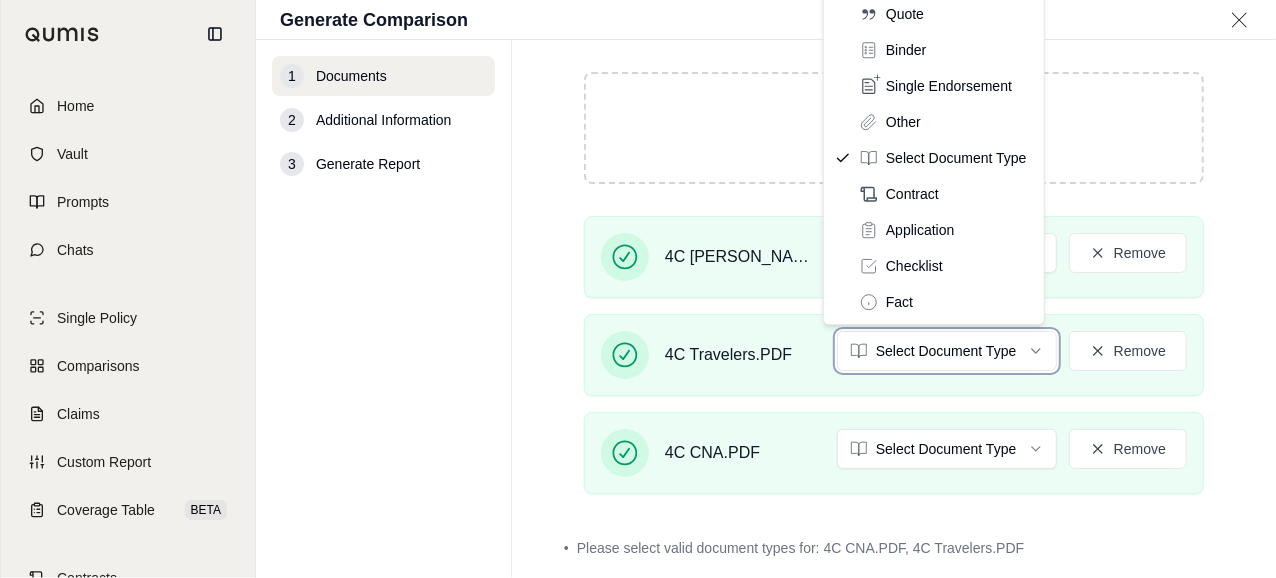 click on "Home Vault Prompts Chats Single Policy Comparisons Claims Custom Report Coverage Table BETA Contracts Legal Search B [PERSON_NAME] Crcgroup Generate Comparison 1 Documents 2 Additional Information 3 Generate Report Documents • Upload Policy Related Documents • Up to 1000 pages Drop files here PDF format only 4C Hiscox.PDF Policy Remove 4C Travelers.PDF Select Document Type Remove 4C CNA.PDF Select Document Type Remove • Please select valid document types for: 4C CNA.PDF,
4C Travelers.PDF Additional Information →
Policy Quote Binder Single Endorsement Other Select Document Type Contract Application Checklist Fact" at bounding box center [638, 289] 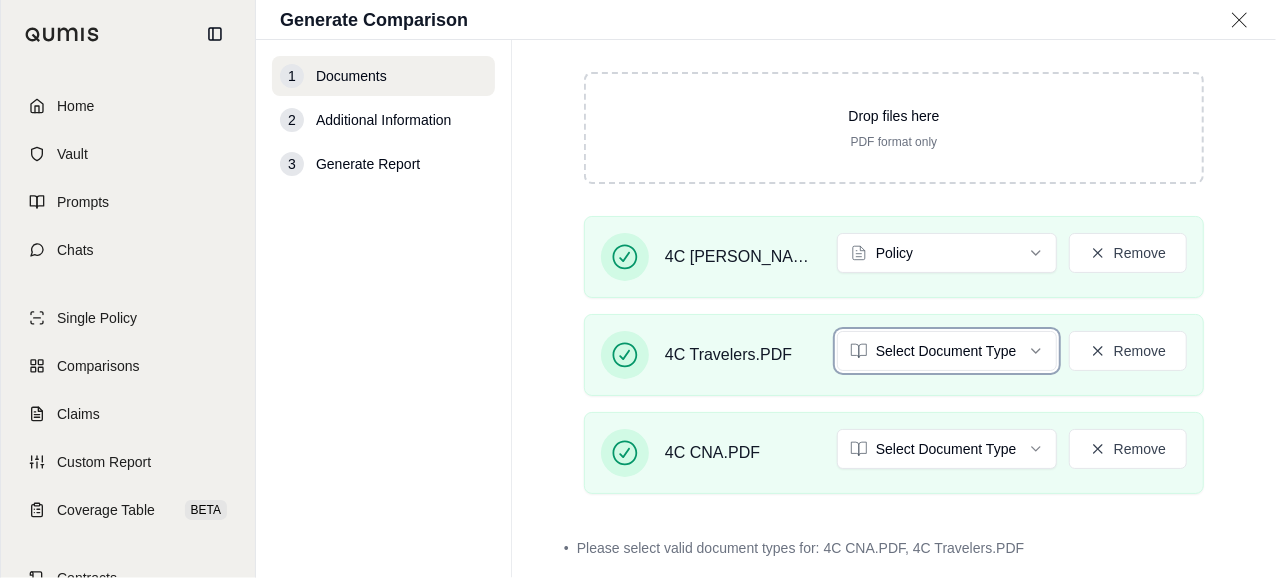 scroll, scrollTop: 0, scrollLeft: 0, axis: both 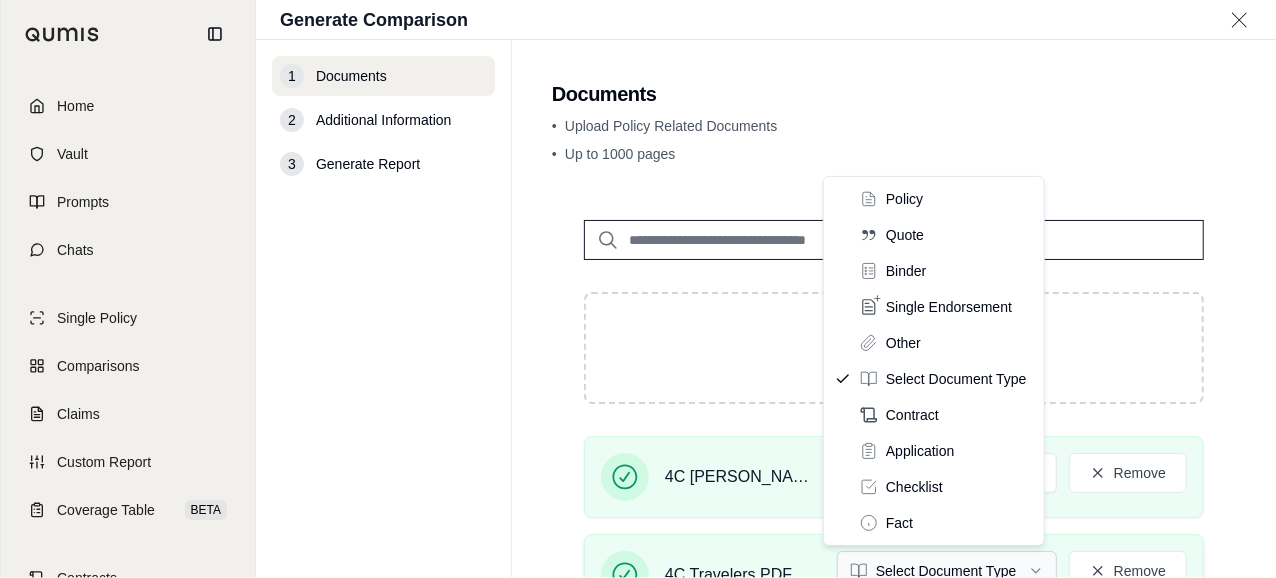 click on "Home Vault Prompts Chats Single Policy Comparisons Claims Custom Report Coverage Table BETA Contracts Legal Search B [PERSON_NAME] Crcgroup Generate Comparison 1 Documents 2 Additional Information 3 Generate Report Documents • Upload Policy Related Documents • Up to 1000 pages Drop files here PDF format only 4C Hiscox.PDF Policy Remove 4C Travelers.PDF Select Document Type Remove 4C CNA.PDF Select Document Type Remove • Please select valid document types for: 4C CNA.PDF,
4C Travelers.PDF Additional Information →
Policy Quote Binder Single Endorsement Other Select Document Type Contract Application Checklist Fact" at bounding box center [638, 289] 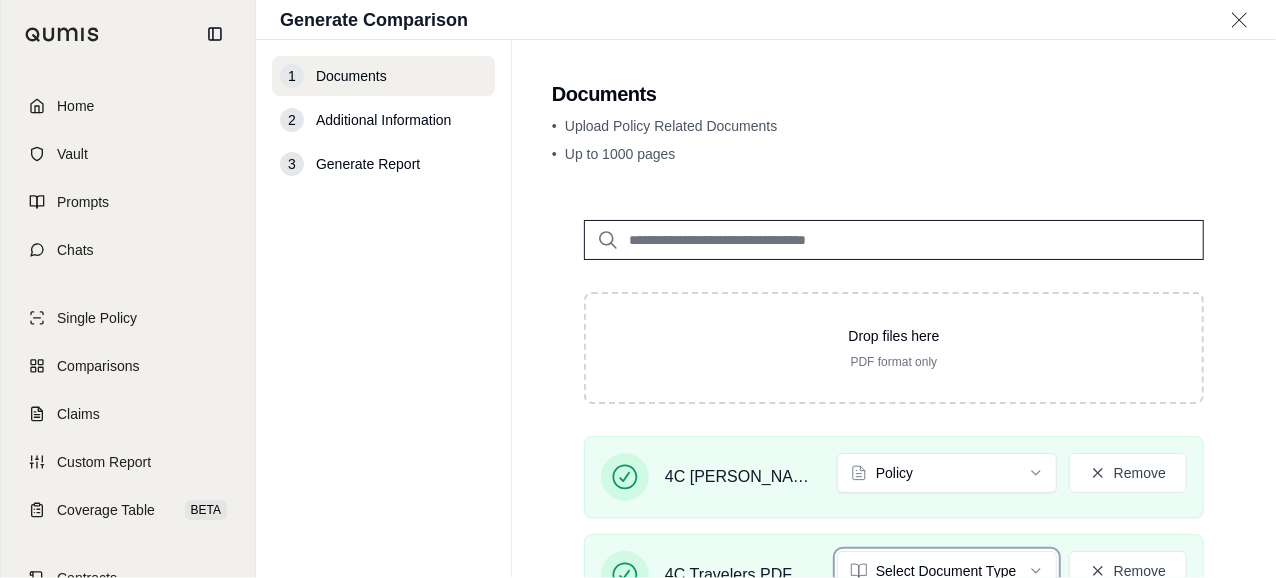 scroll, scrollTop: 200, scrollLeft: 0, axis: vertical 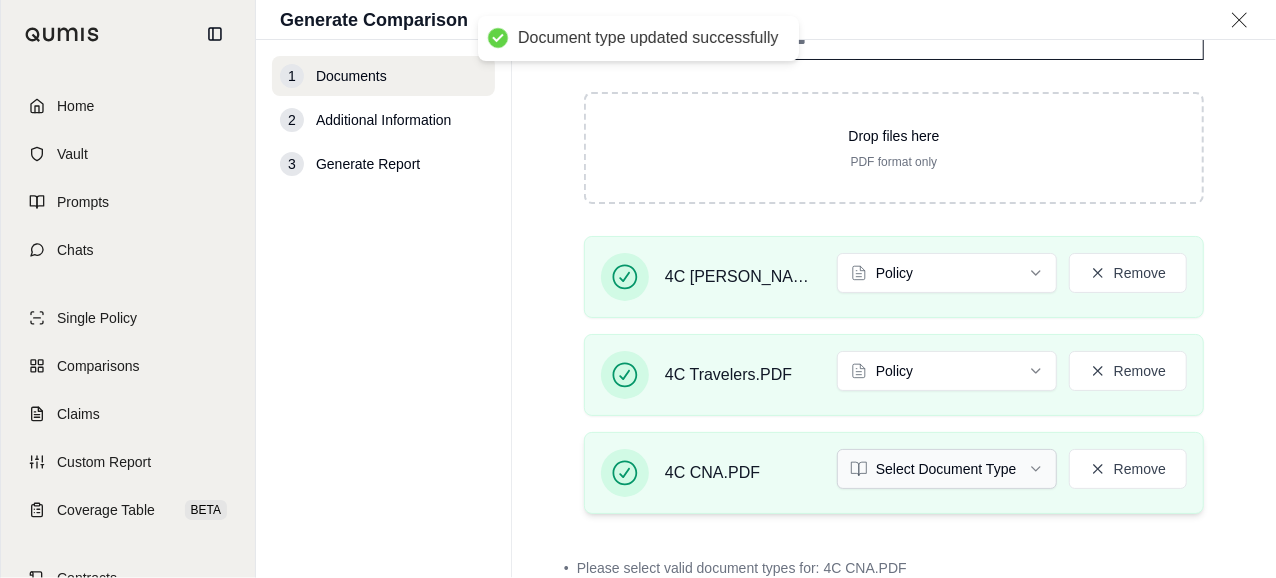 click on "Document type updated successfully Home Vault Prompts Chats Single Policy Comparisons Claims Custom Report Coverage Table BETA Contracts Legal Search B [PERSON_NAME] Crcgroup Generate Comparison 1 Documents 2 Additional Information 3 Generate Report Documents • Upload Policy Related Documents • Up to 1000 pages Drop files here PDF format only 4C Hiscox.PDF Policy Remove 4C Travelers.PDF Policy Remove 4C CNA.PDF Select Document Type Remove • Please select valid document types for: 4C CNA.PDF Additional Information →" at bounding box center [638, 289] 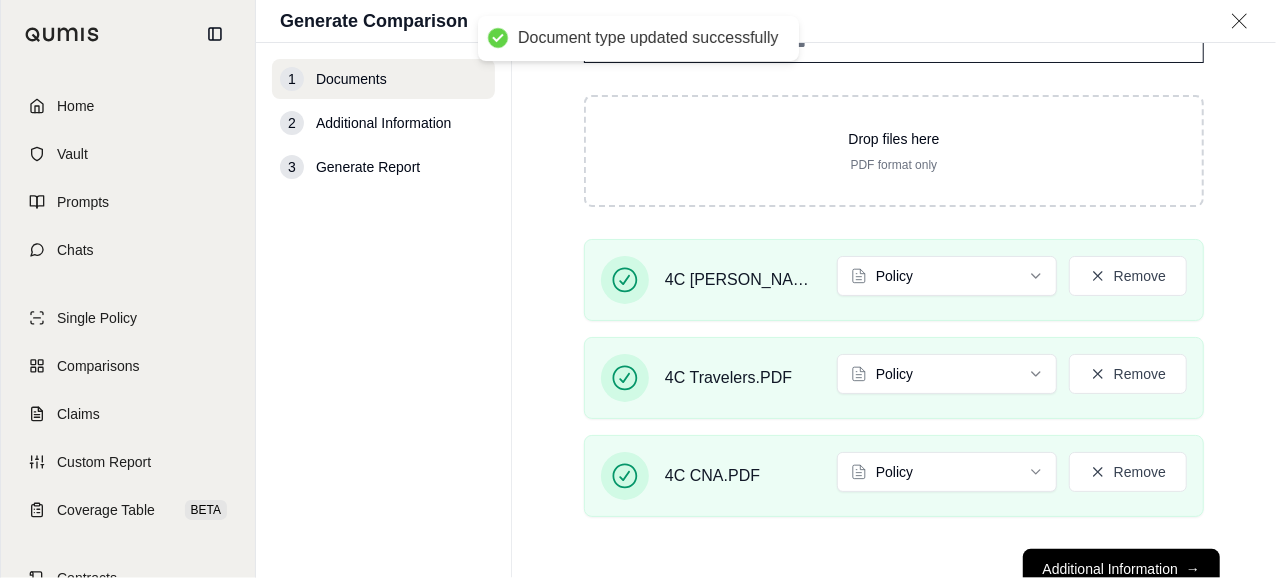 click on "Documents • Upload Policy Related Documents • Up to 1000 pages Drop files here PDF format only 4C Hiscox.PDF Policy Remove 4C Travelers.PDF Policy Remove 4C CNA.PDF Policy Remove Additional Information →" at bounding box center [894, 310] 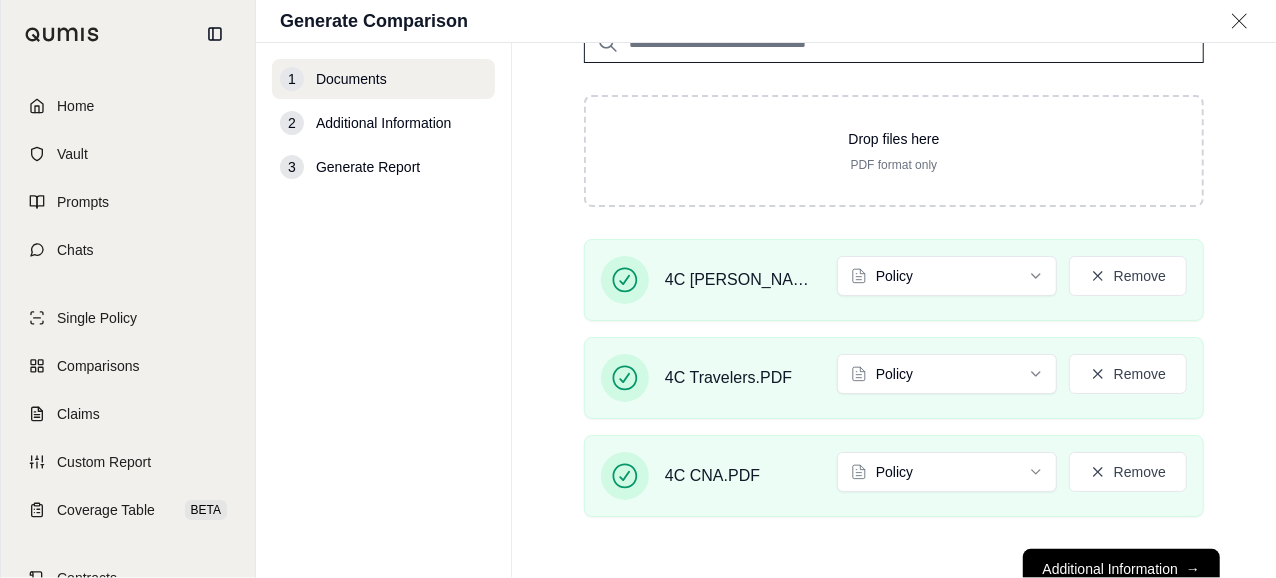 click on "Documents • Upload Policy Related Documents • Up to 1000 pages Drop files here PDF format only 4C Hiscox.PDF Policy Remove 4C Travelers.PDF Policy Remove 4C CNA.PDF Policy Remove Additional Information →" at bounding box center (894, 310) 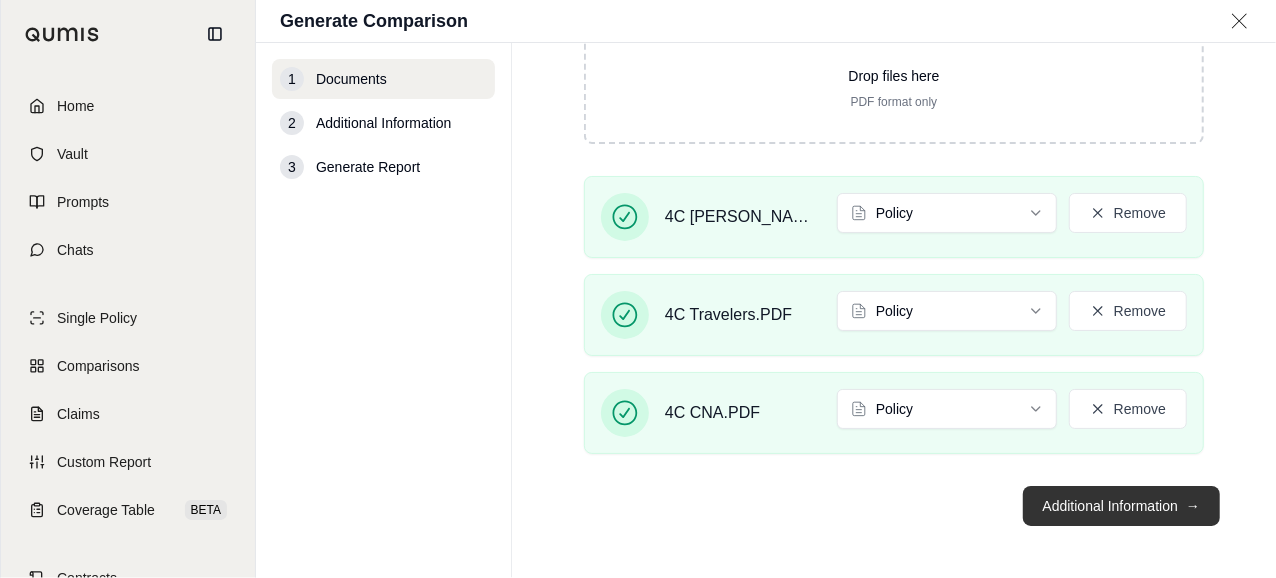 click on "→" at bounding box center [1193, 506] 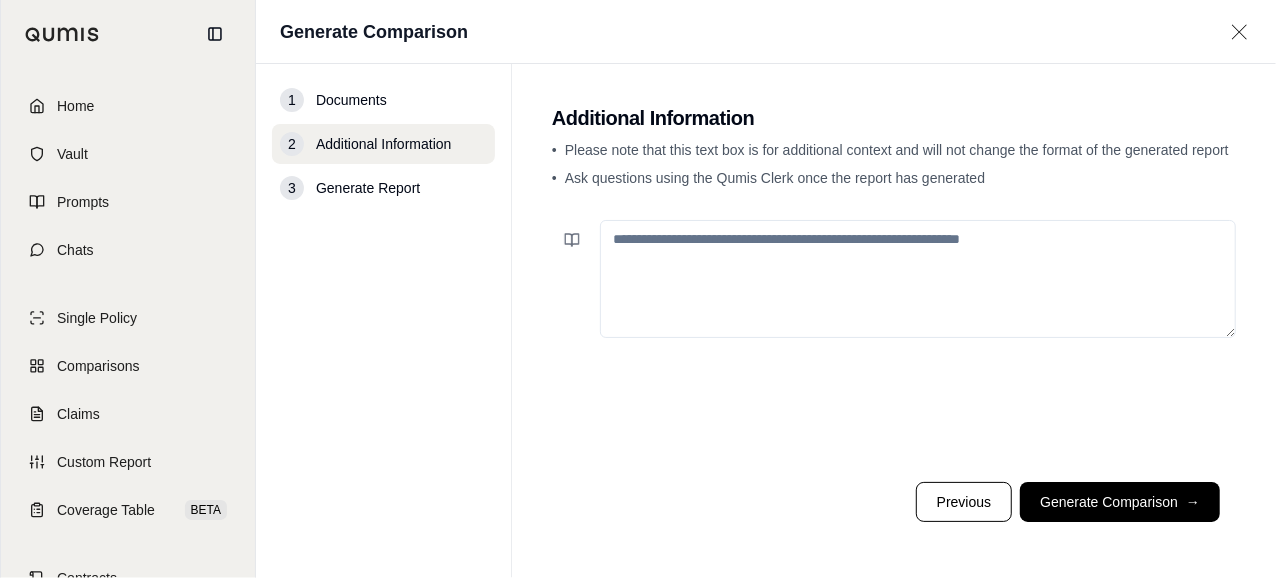 click at bounding box center (918, 279) 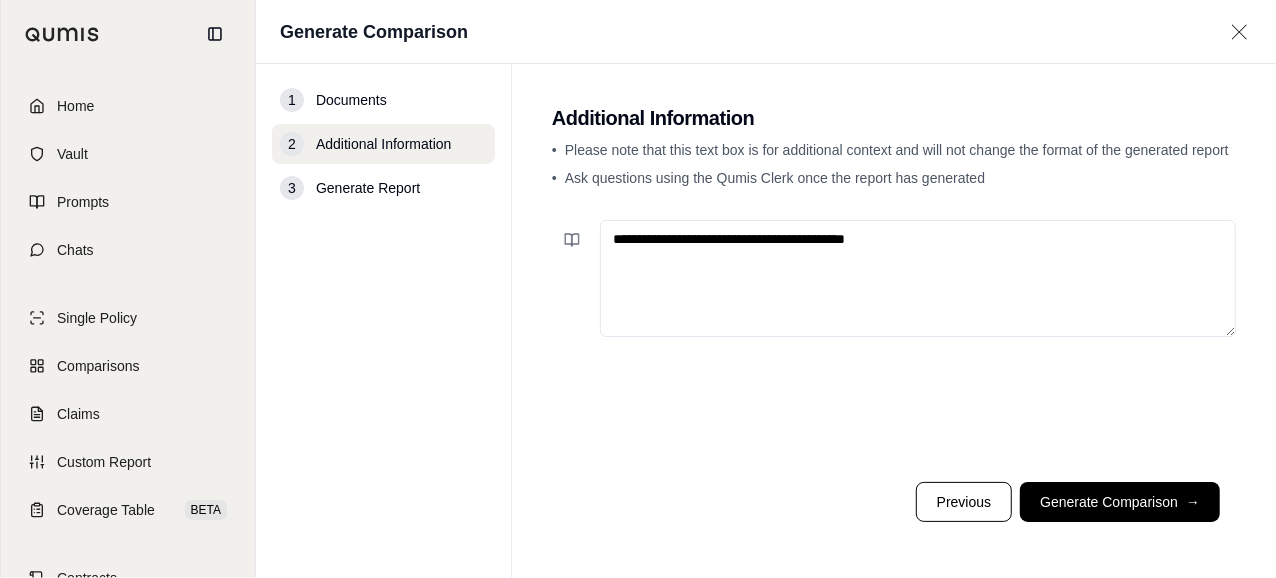 click on "**********" at bounding box center (918, 278) 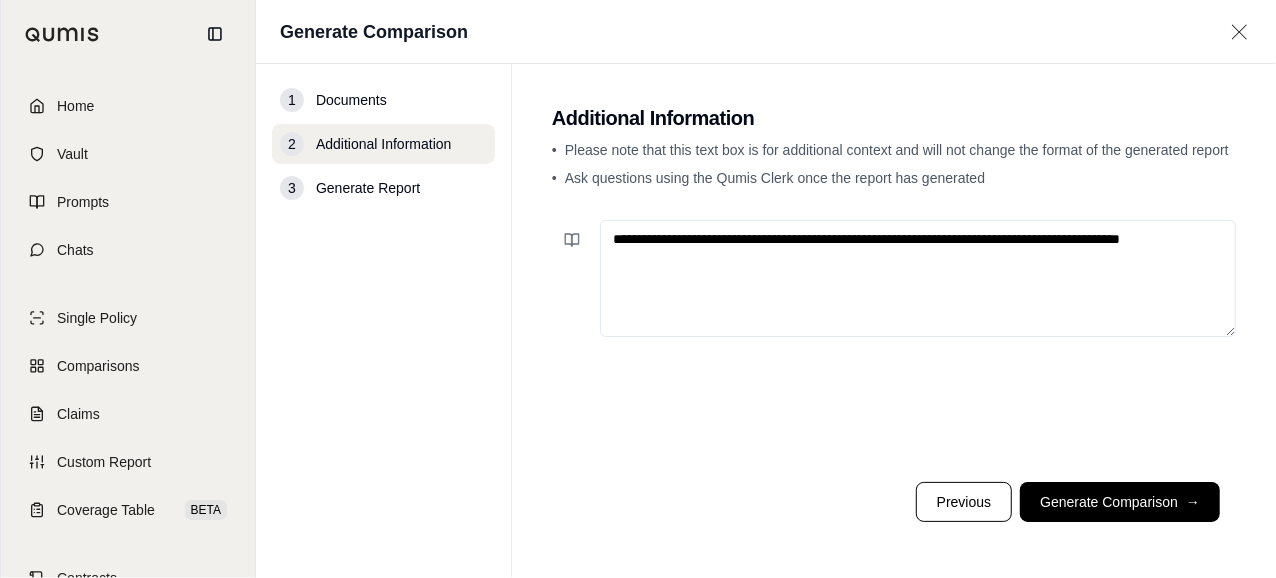 drag, startPoint x: 1088, startPoint y: 235, endPoint x: 1023, endPoint y: 241, distance: 65.27634 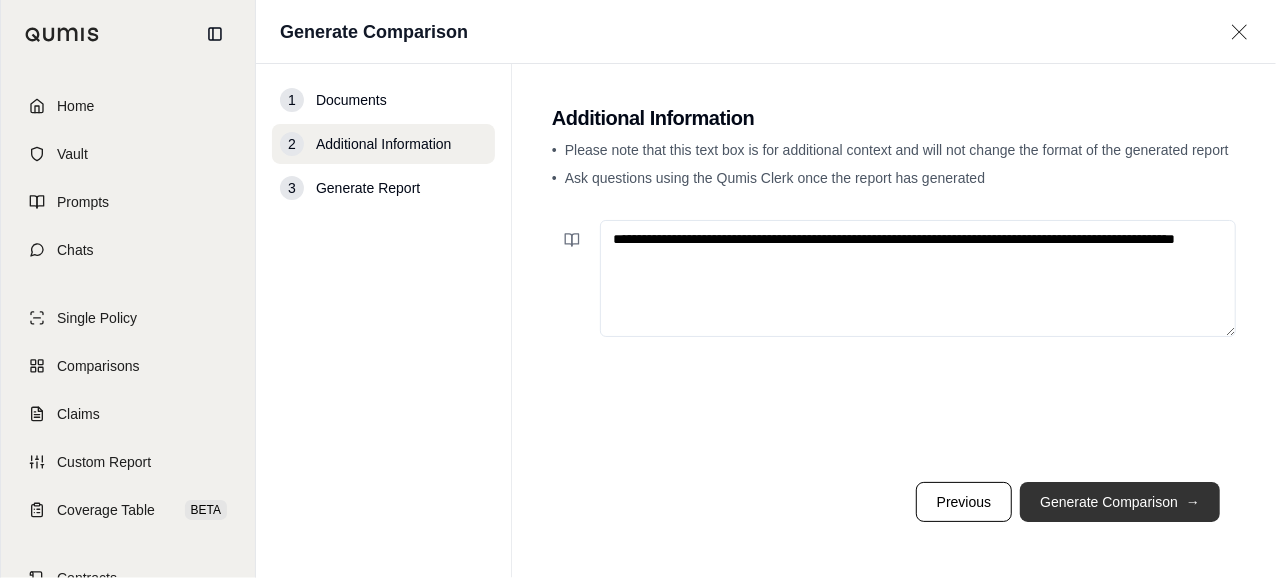 type on "**********" 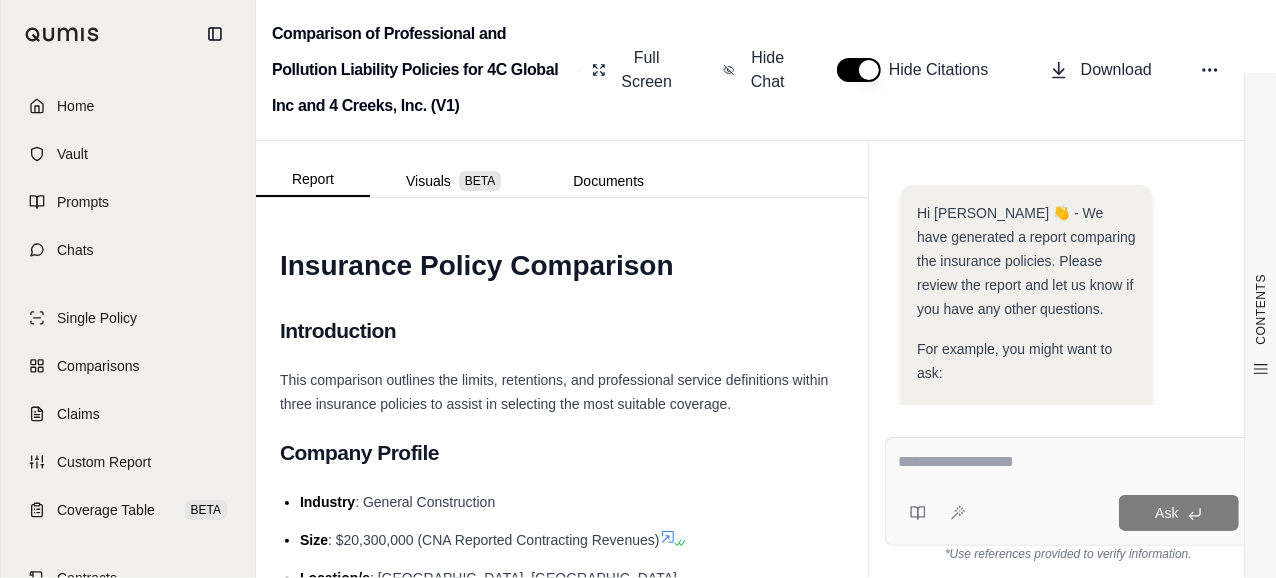scroll, scrollTop: 538, scrollLeft: 0, axis: vertical 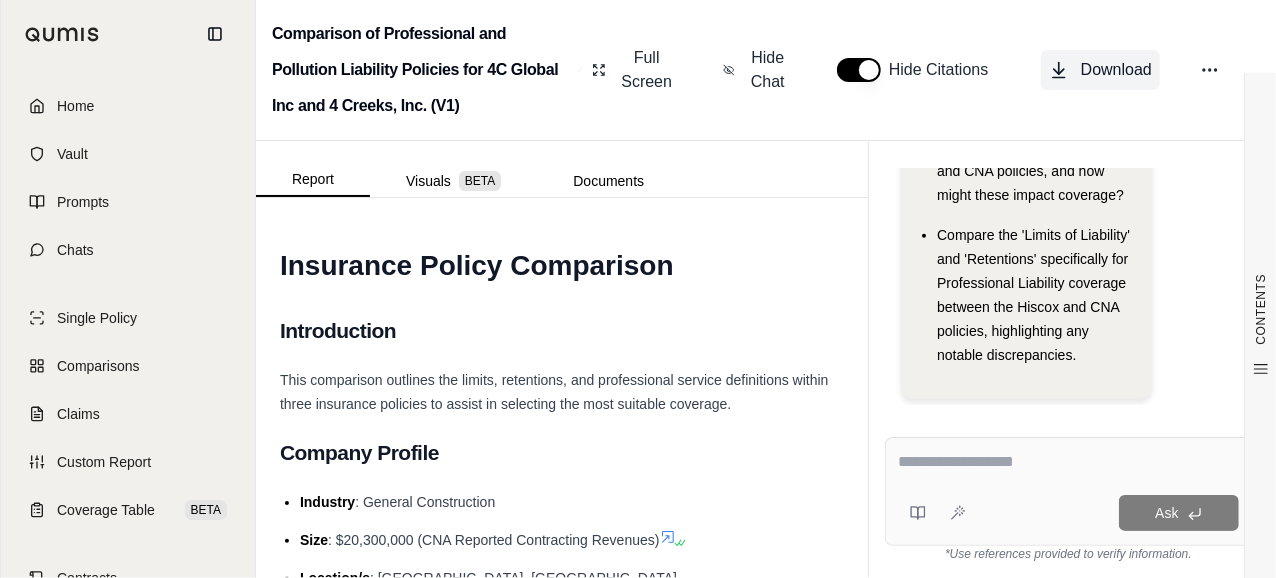 click on "Download" at bounding box center [1100, 70] 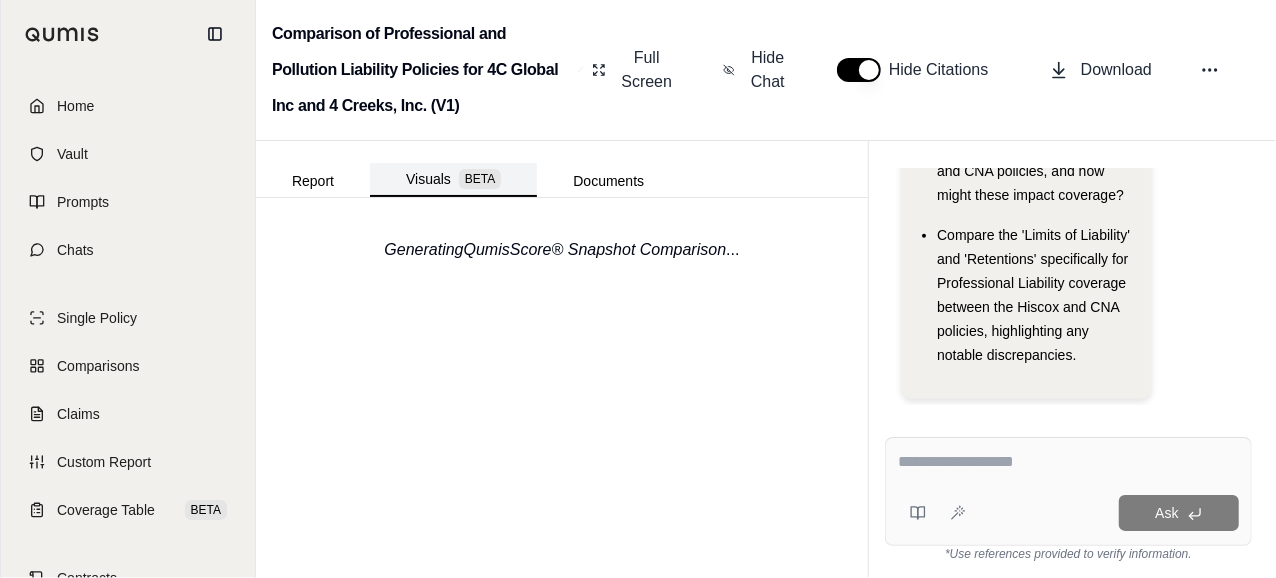 click on "Visuals BETA" at bounding box center [453, 180] 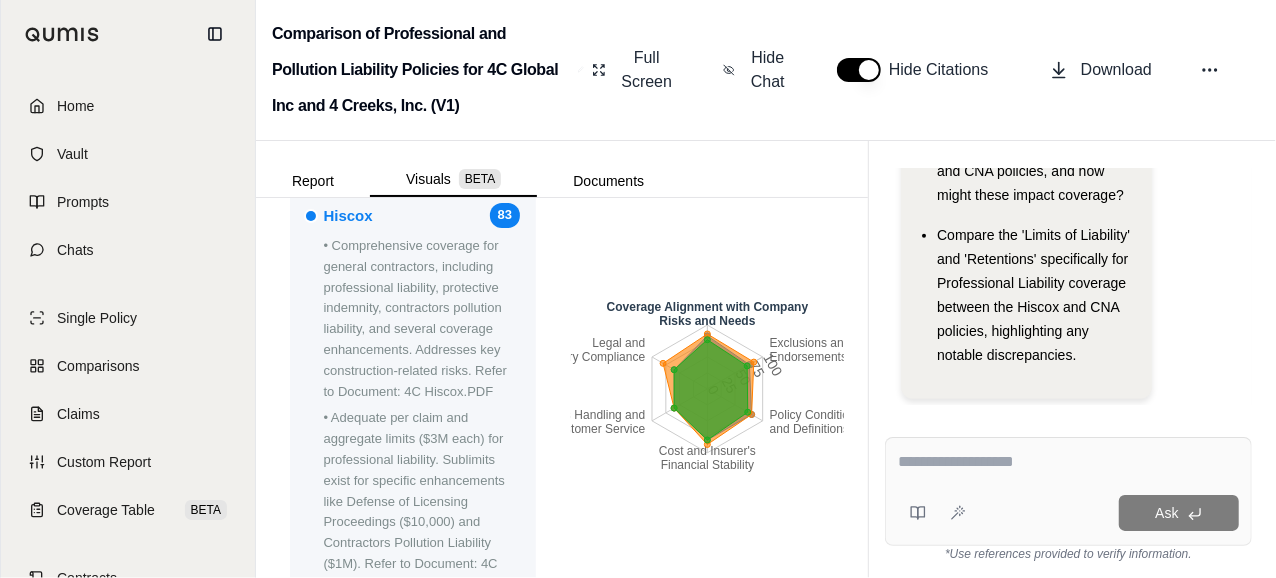 scroll, scrollTop: 700, scrollLeft: 0, axis: vertical 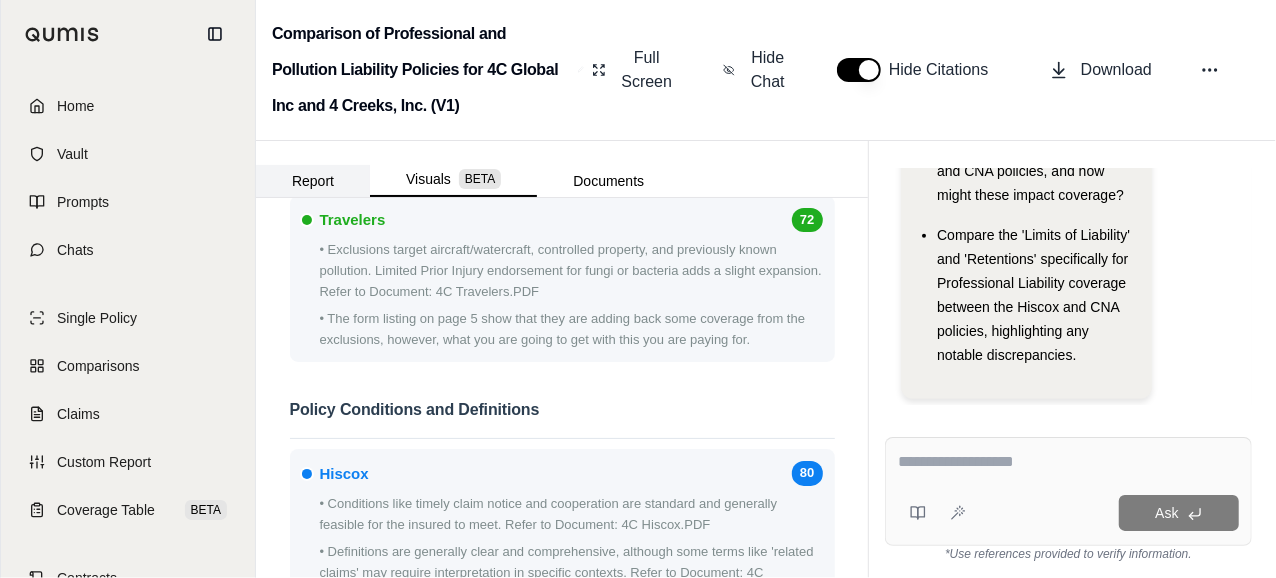 click on "Report" at bounding box center [313, 181] 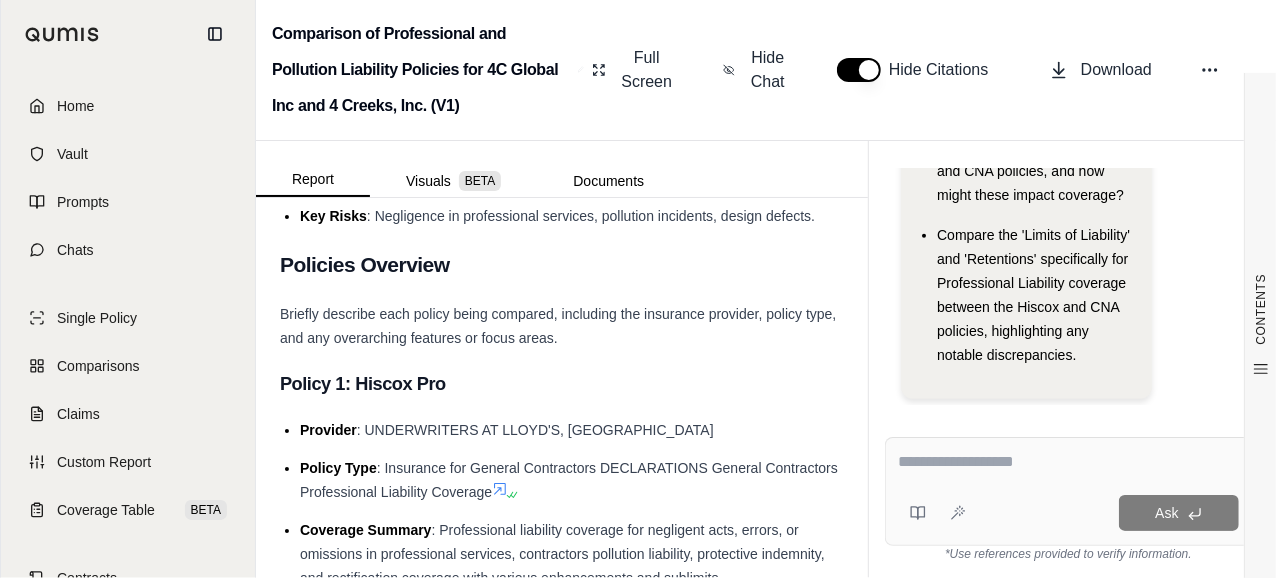 scroll, scrollTop: 900, scrollLeft: 0, axis: vertical 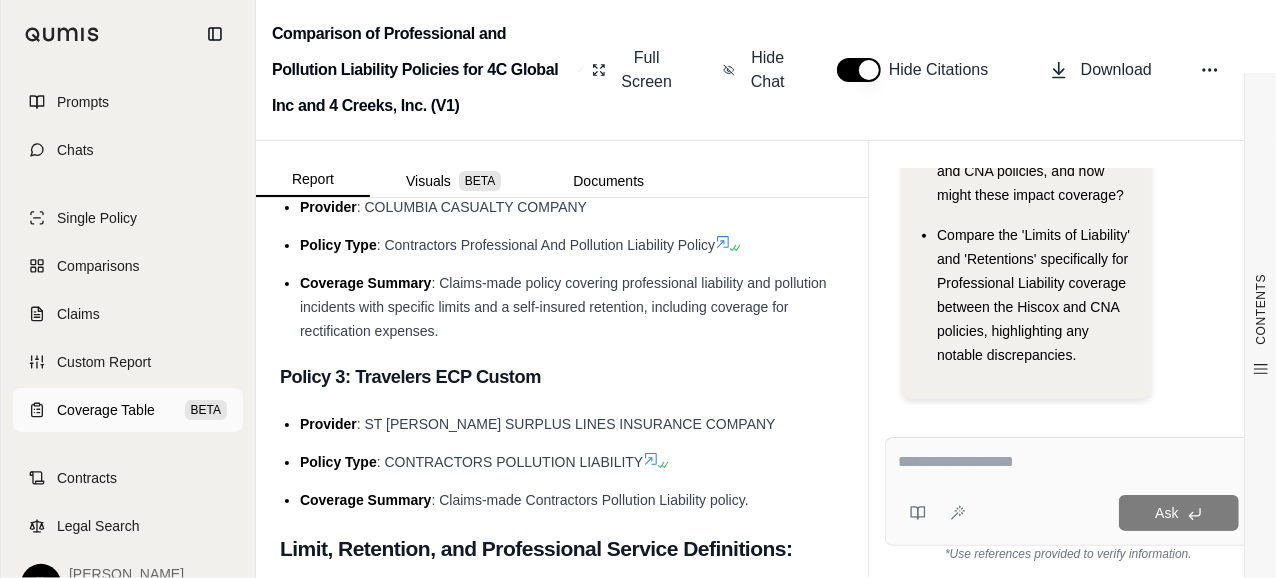 click on "Coverage Table" at bounding box center [106, 410] 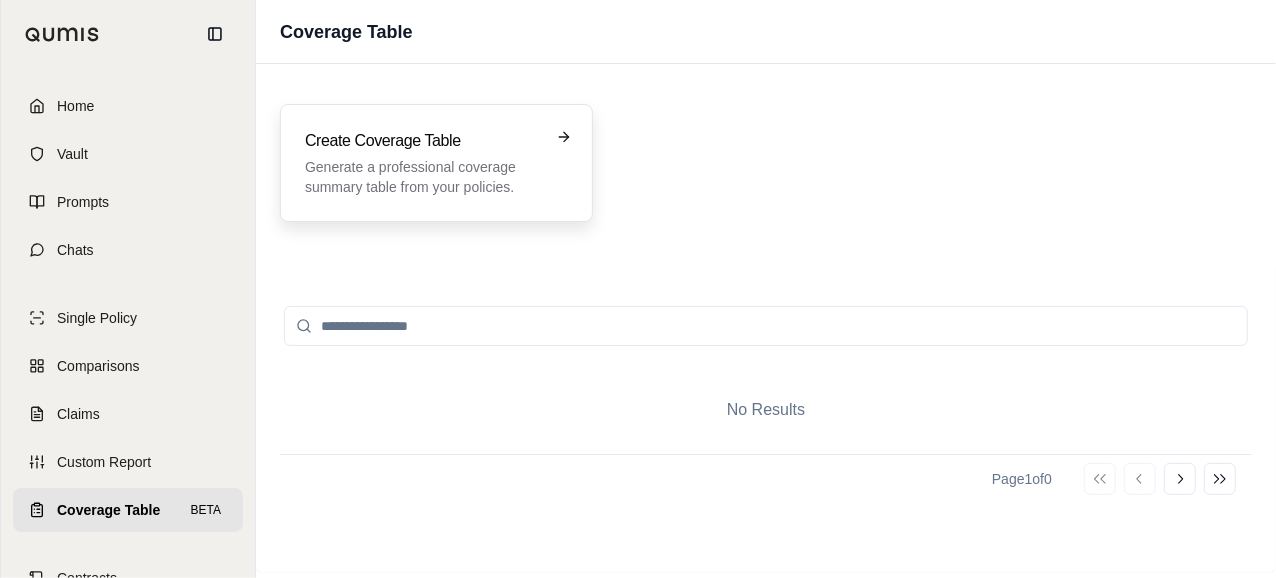 click on "Generate a professional coverage summary table from your policies." at bounding box center (422, 177) 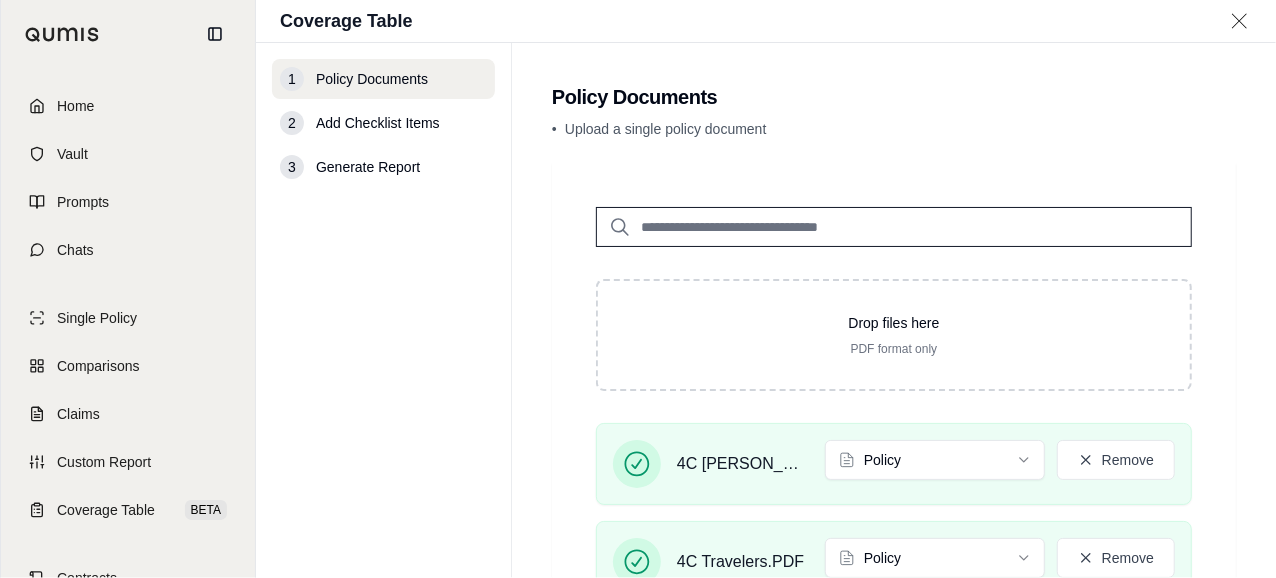 scroll, scrollTop: 260, scrollLeft: 0, axis: vertical 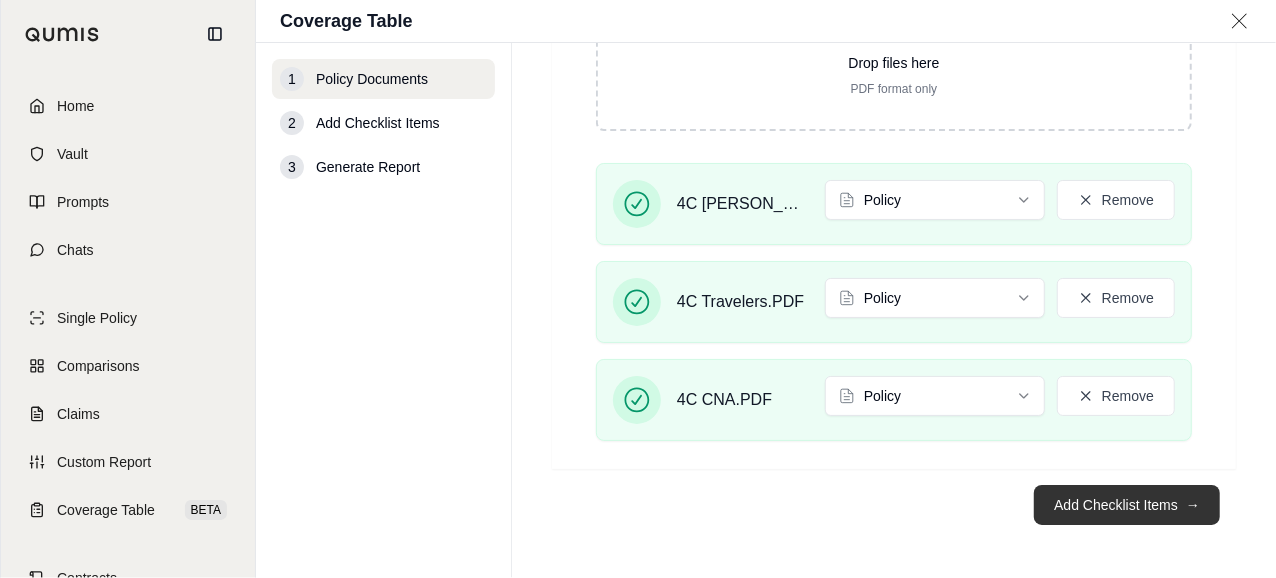 click on "Add Checklist Items →" at bounding box center (1127, 505) 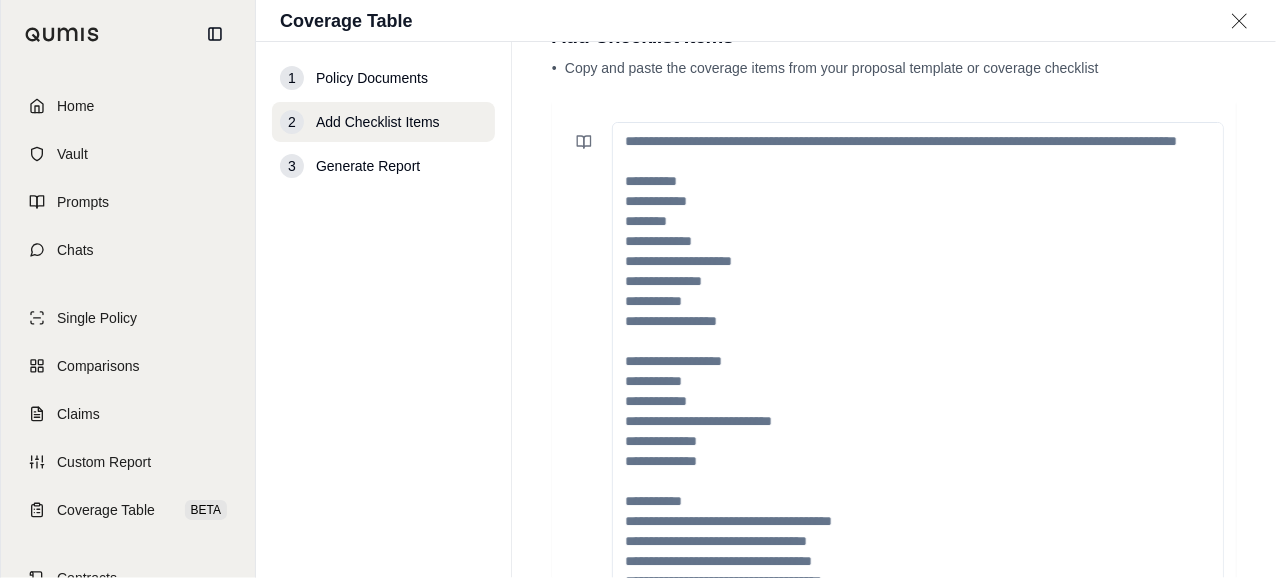 scroll, scrollTop: 260, scrollLeft: 0, axis: vertical 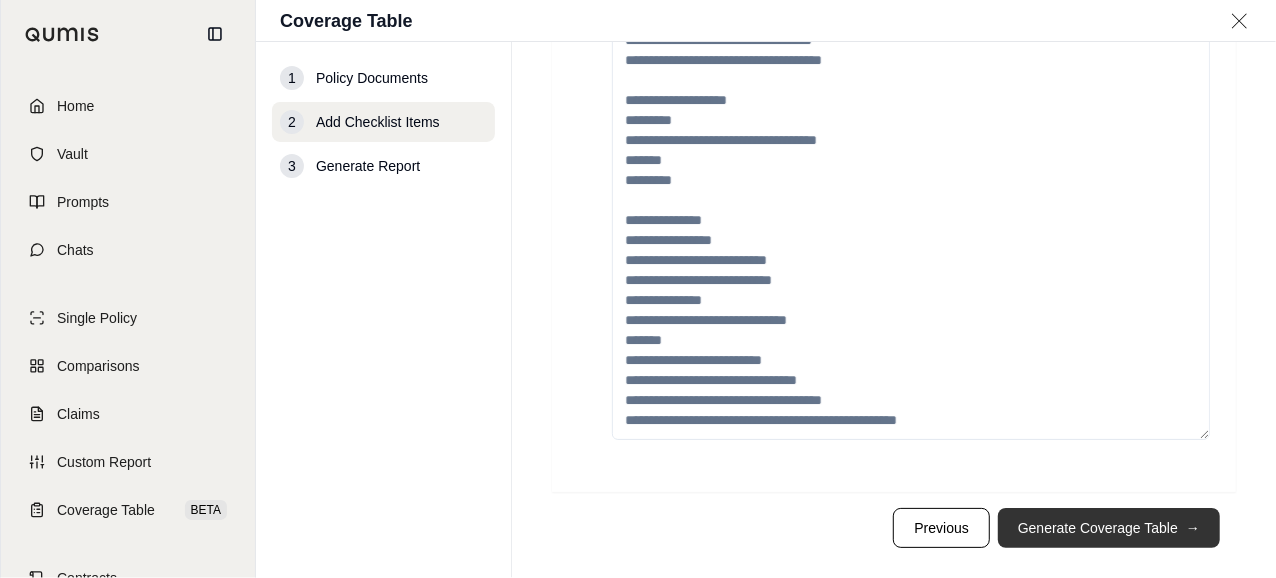 click on "Generate Coverage Table →" at bounding box center [1109, 528] 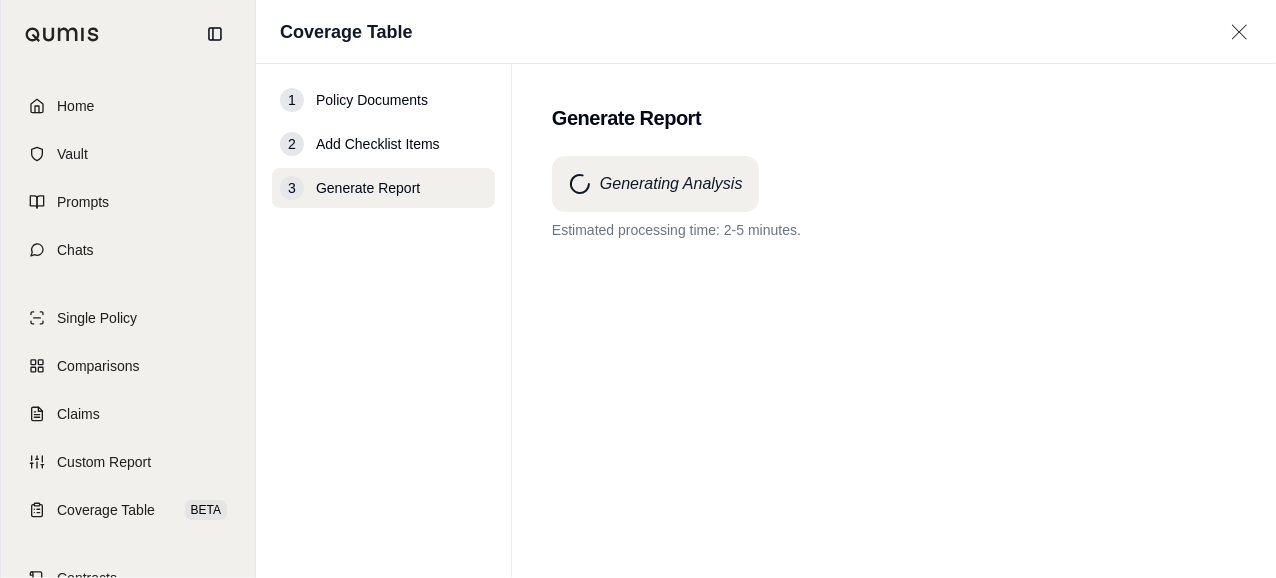 scroll, scrollTop: 0, scrollLeft: 0, axis: both 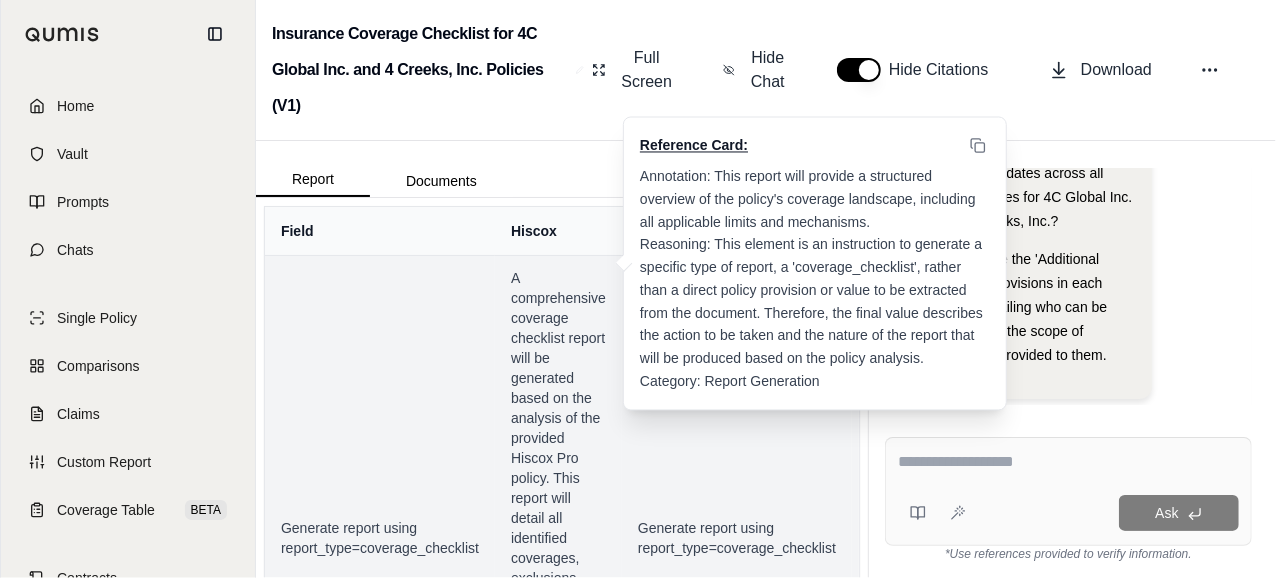 click on "A comprehensive coverage checklist report will be generated based on the analysis of the provided Hiscox Pro policy. This report will detail all identified coverages, exclusions, limits, sublimits, retentions, and other relevant policy mechanisms, cross-referencing them with the policy document." at bounding box center [558, 538] 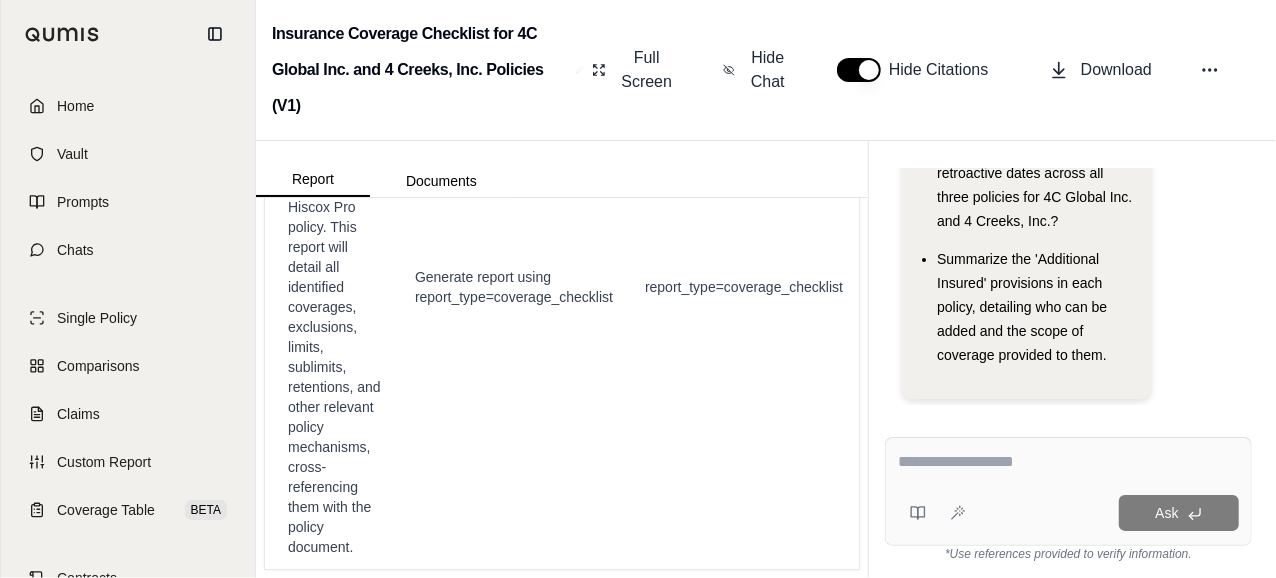 scroll, scrollTop: 0, scrollLeft: 0, axis: both 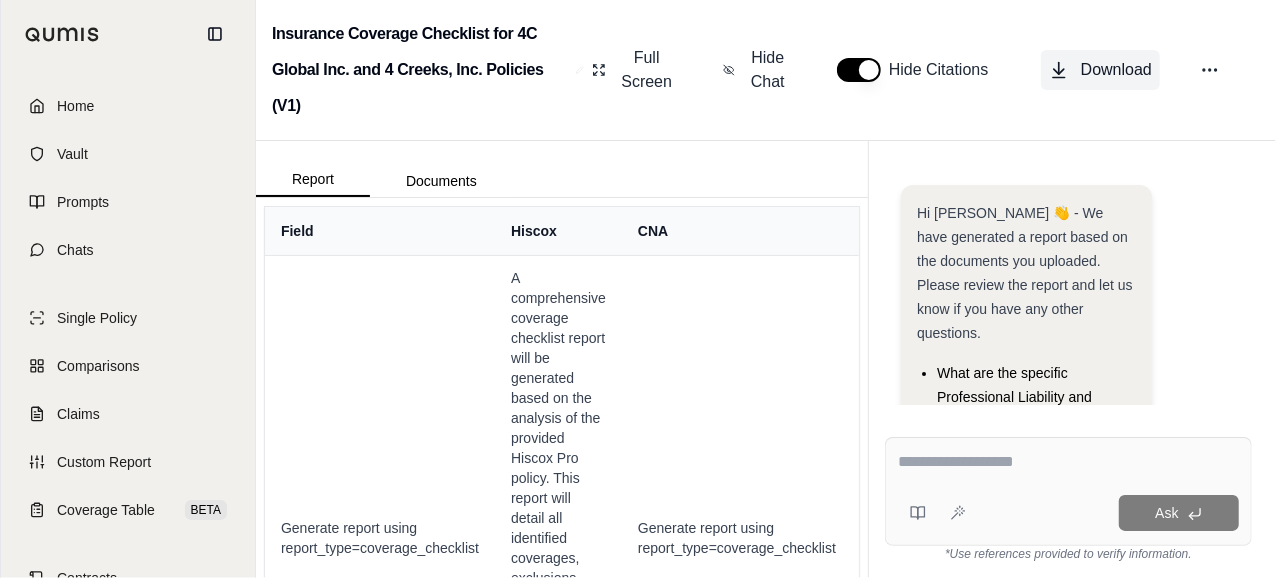 click on "Download" at bounding box center (1116, 70) 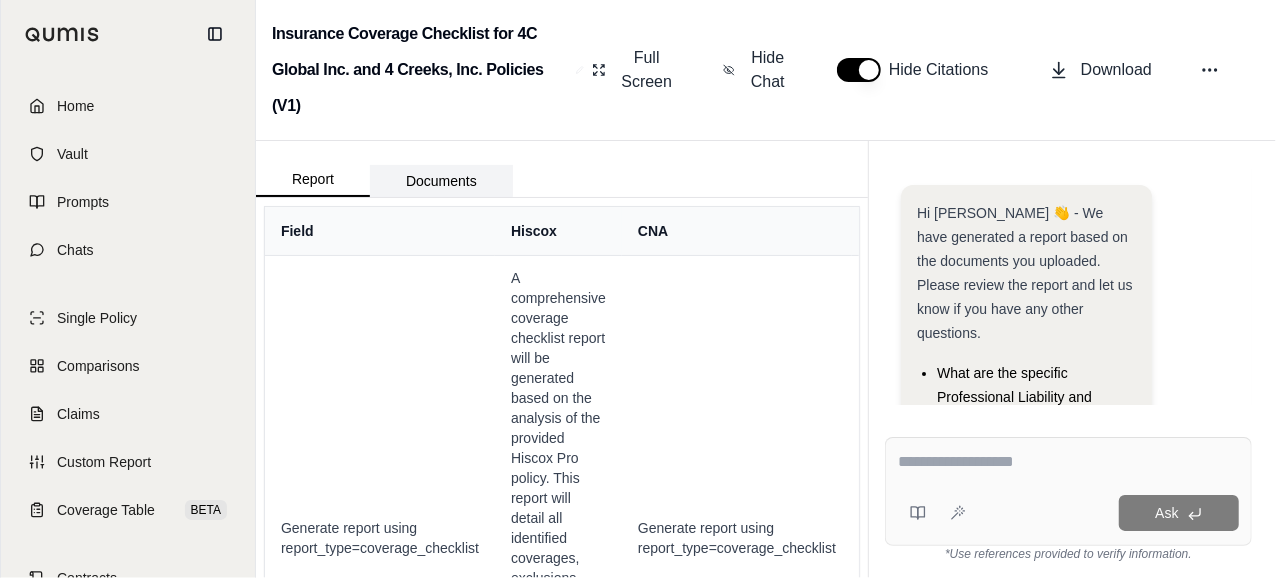 click on "Documents" at bounding box center [441, 181] 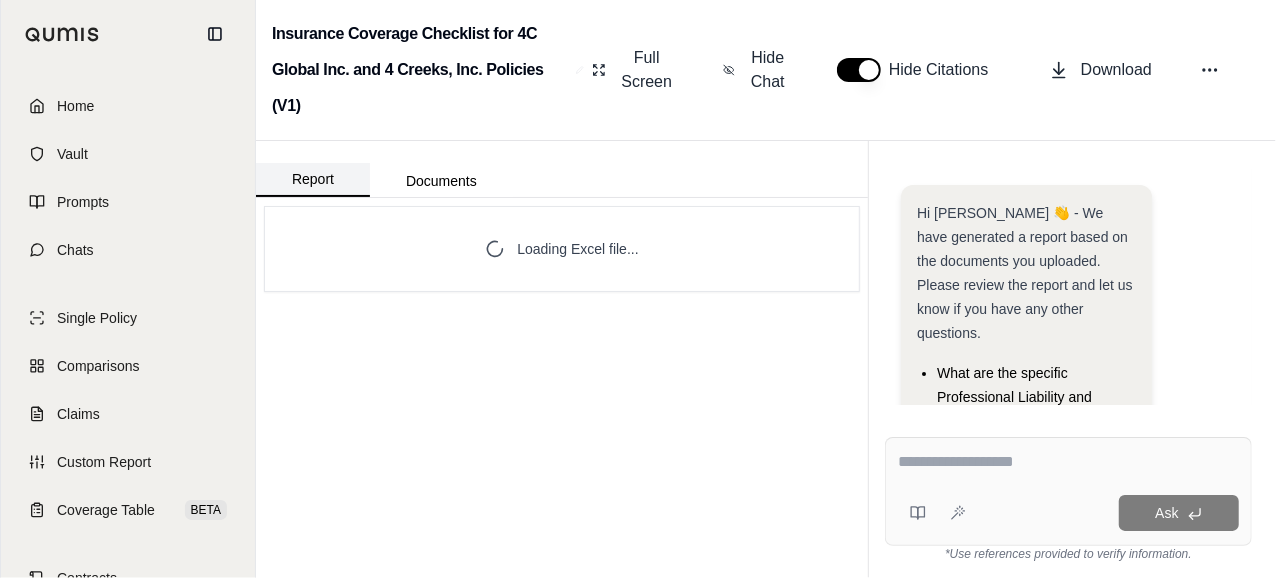 click on "Report" at bounding box center [313, 180] 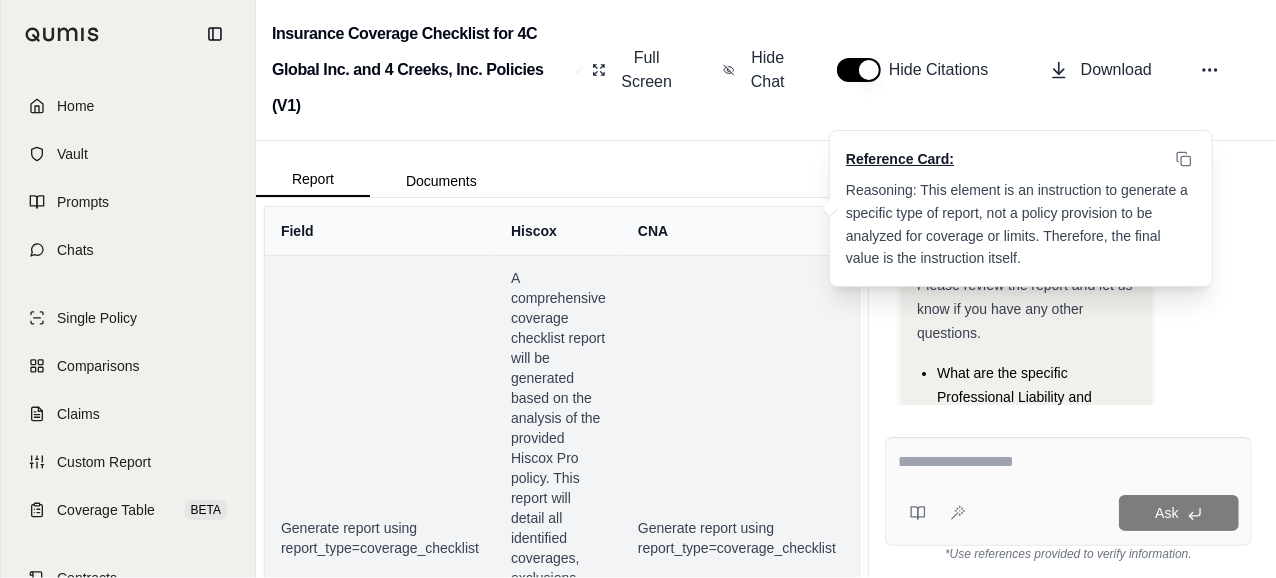 scroll, scrollTop: 263, scrollLeft: 0, axis: vertical 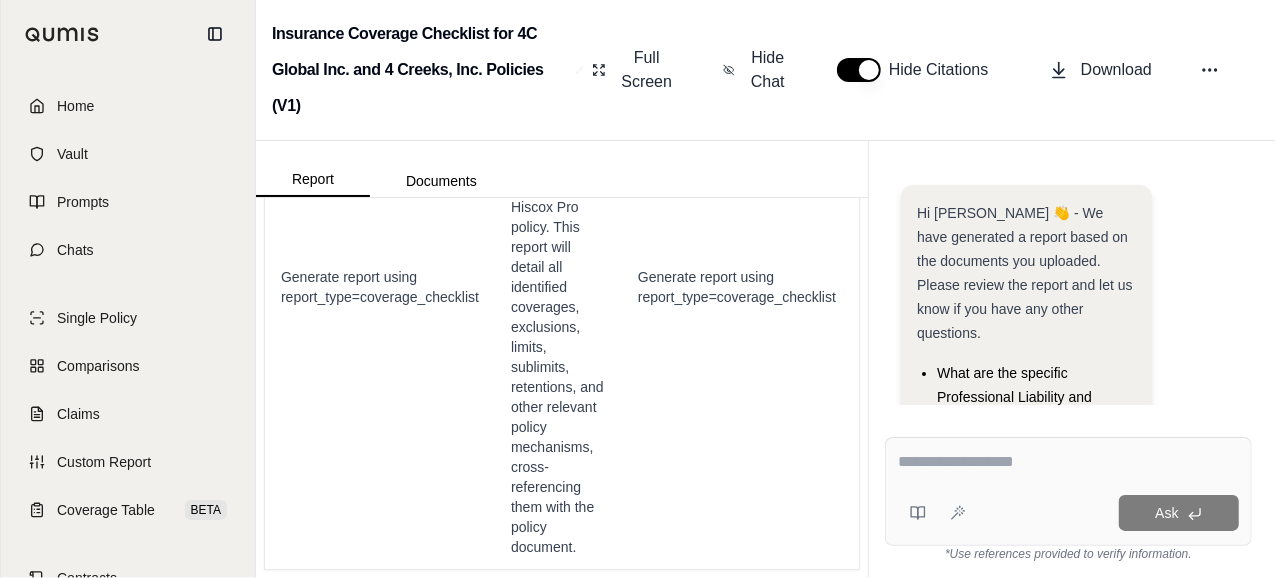 click on "What are the specific Professional Liability and Contractors Pollution Liability limits, retentions, and retroactive dates across all three policies for 4C Global Inc. and 4 Creeks, Inc.?" at bounding box center (1036, 445) 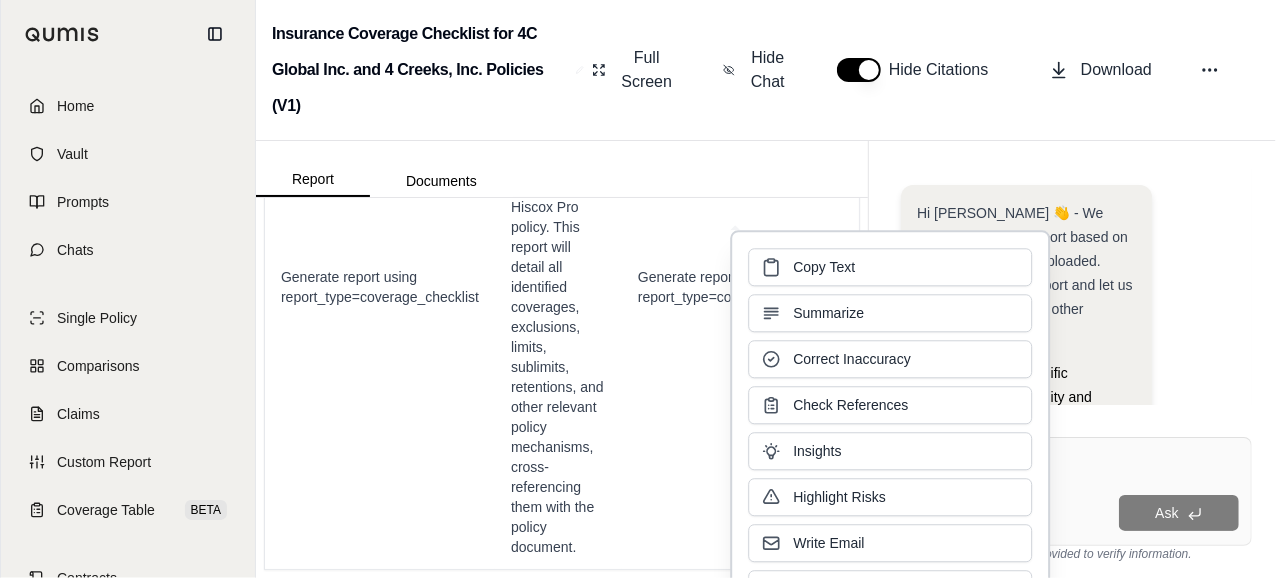 scroll, scrollTop: 296, scrollLeft: 0, axis: vertical 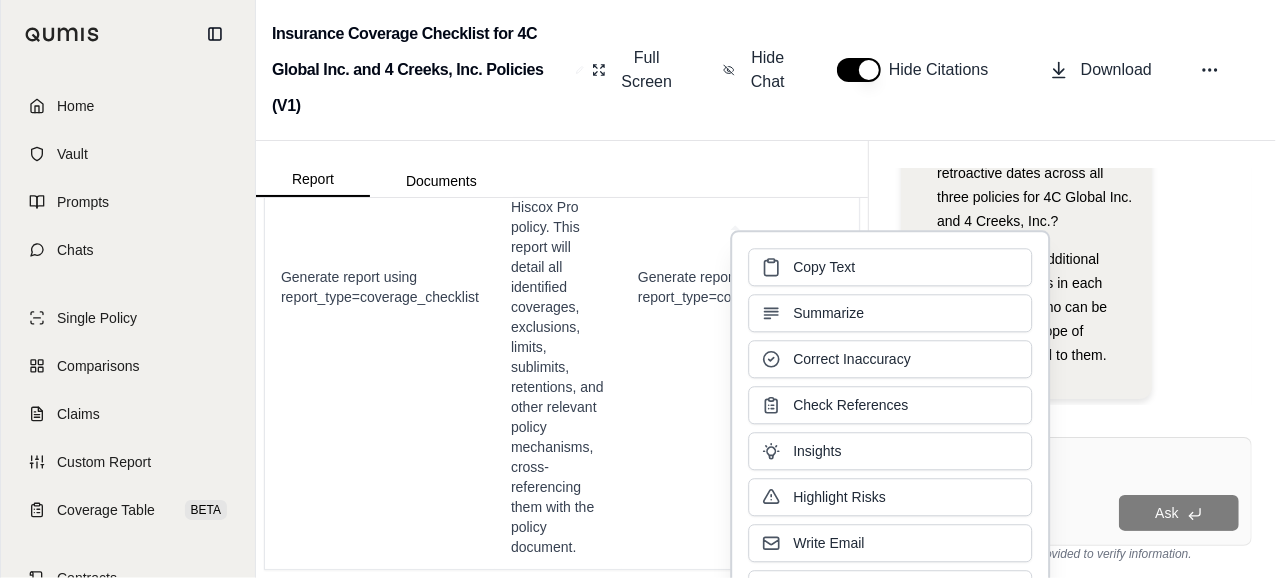 click on "Hi [PERSON_NAME] 👋 - We have generated a report based on the documents you uploaded. Please review the report and let us know if you have any other questions.
What are the specific Professional Liability and Contractors Pollution Liability limits, retentions, and retroactive dates across all three policies for 4C Global Inc. and 4 Creeks, Inc.?
Summarize the 'Additional Insured' provisions in each policy, detailing who can be added and the scope of coverage provided to them." at bounding box center (1026, 144) 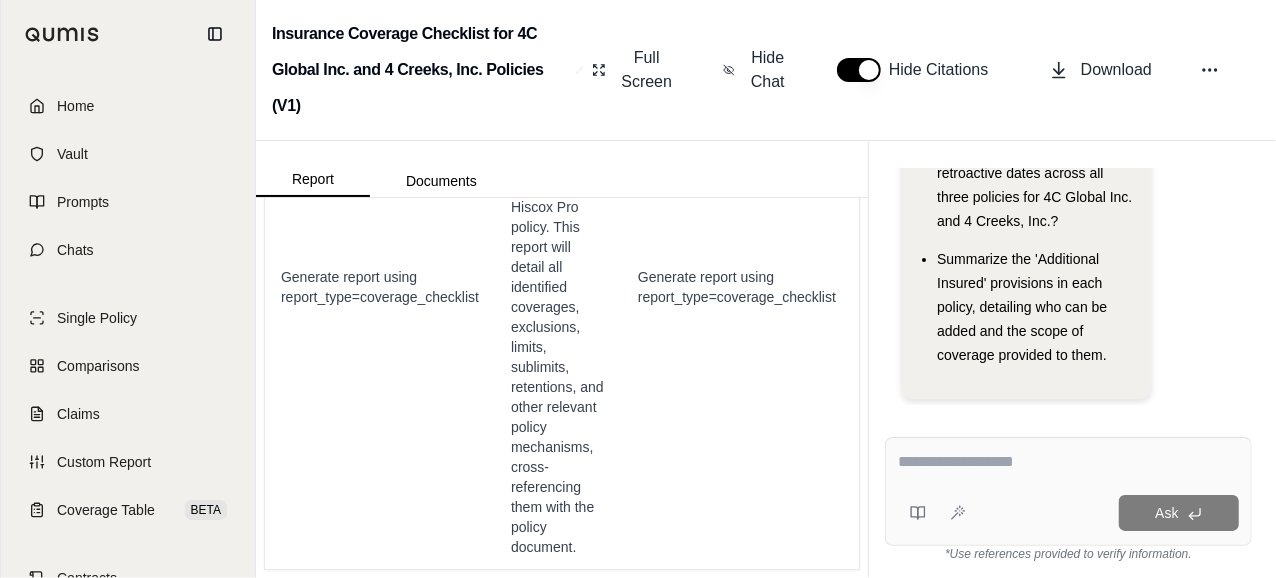 click on "Ask" at bounding box center (1068, 491) 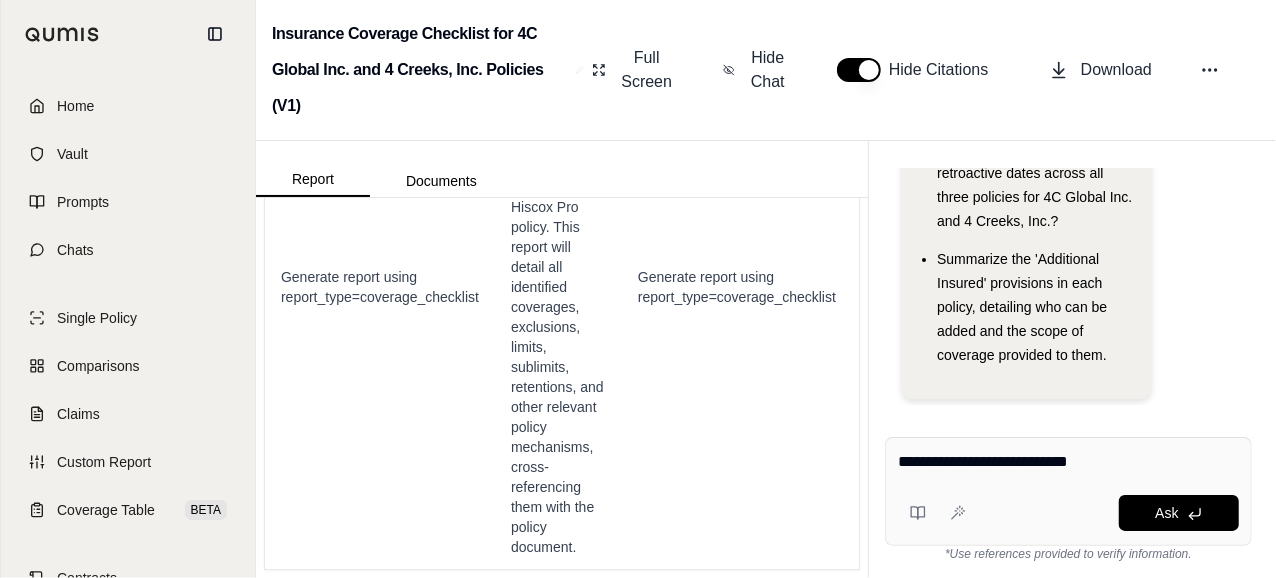 type on "**********" 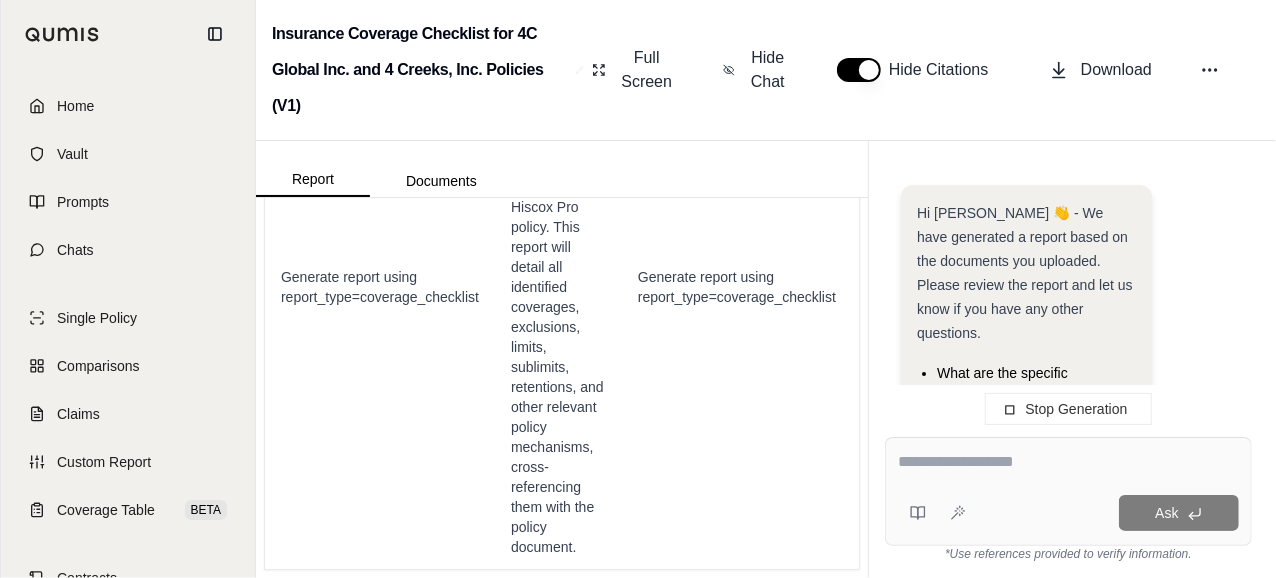 scroll, scrollTop: 512, scrollLeft: 0, axis: vertical 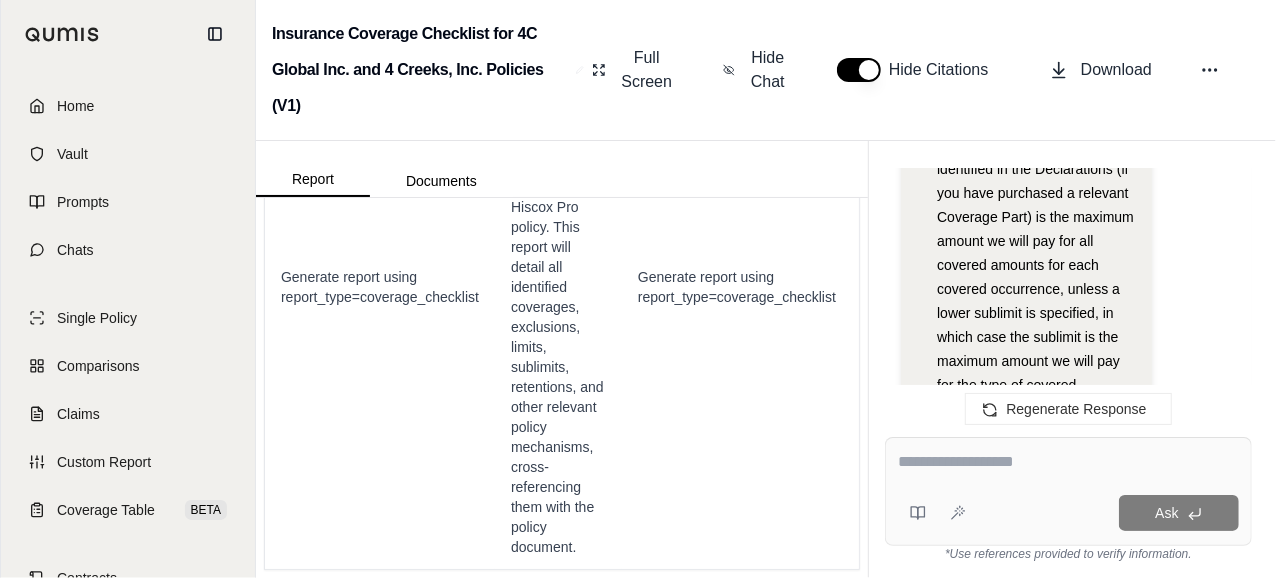 click at bounding box center (1068, 465) 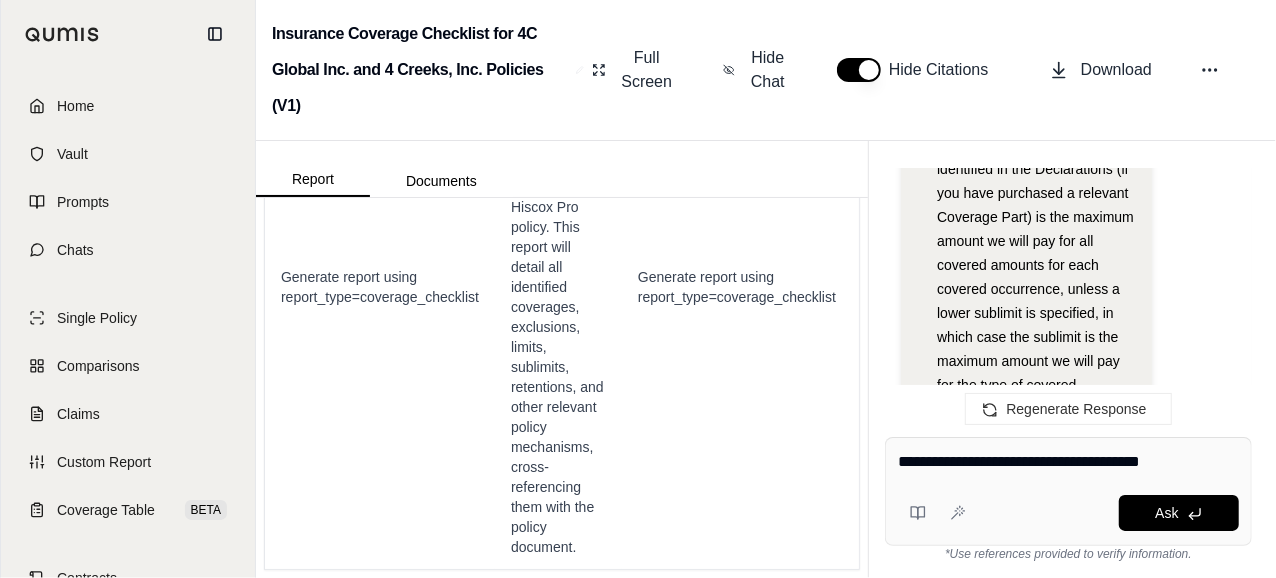 type on "**********" 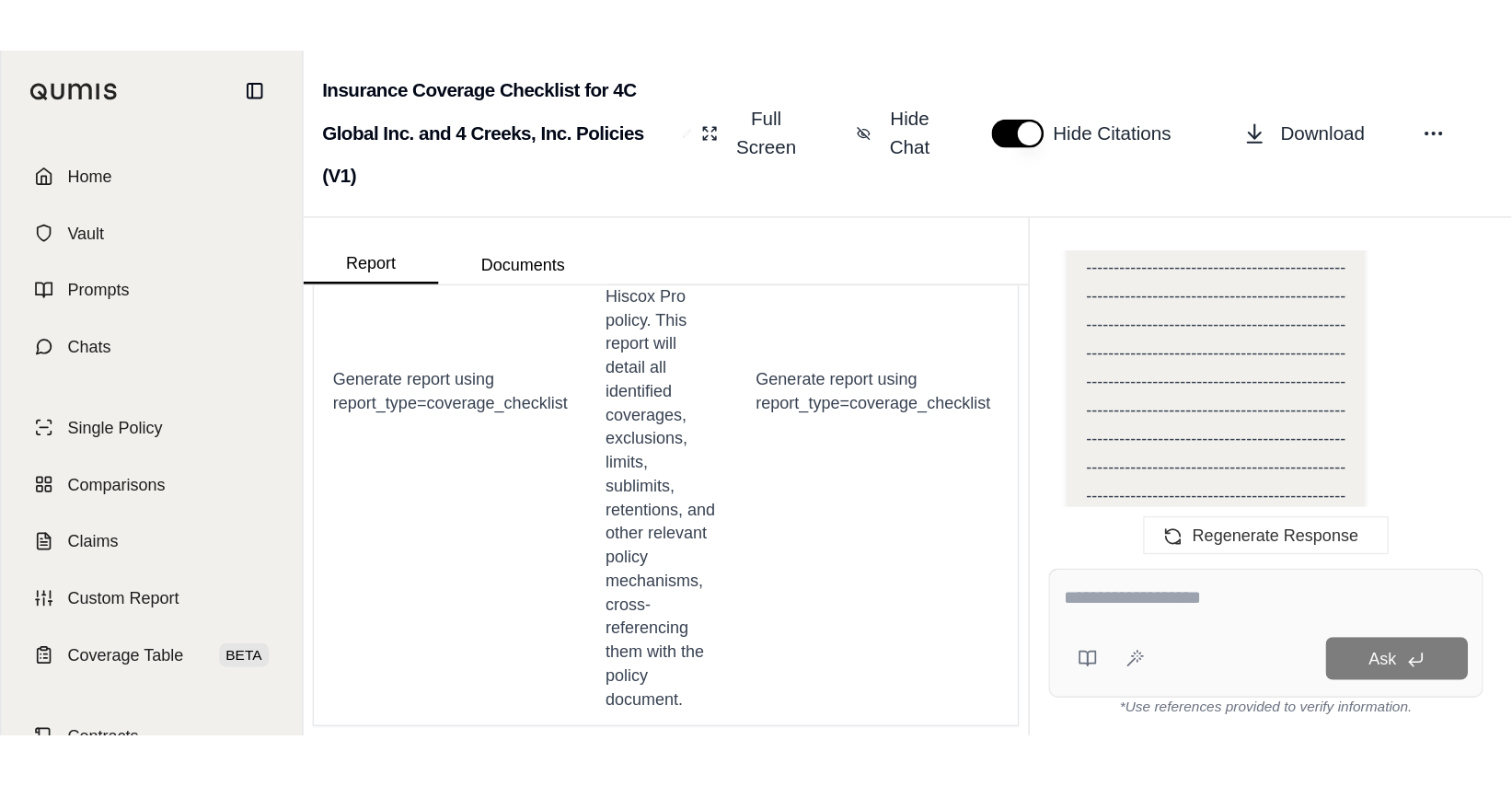 scroll, scrollTop: 35103, scrollLeft: 0, axis: vertical 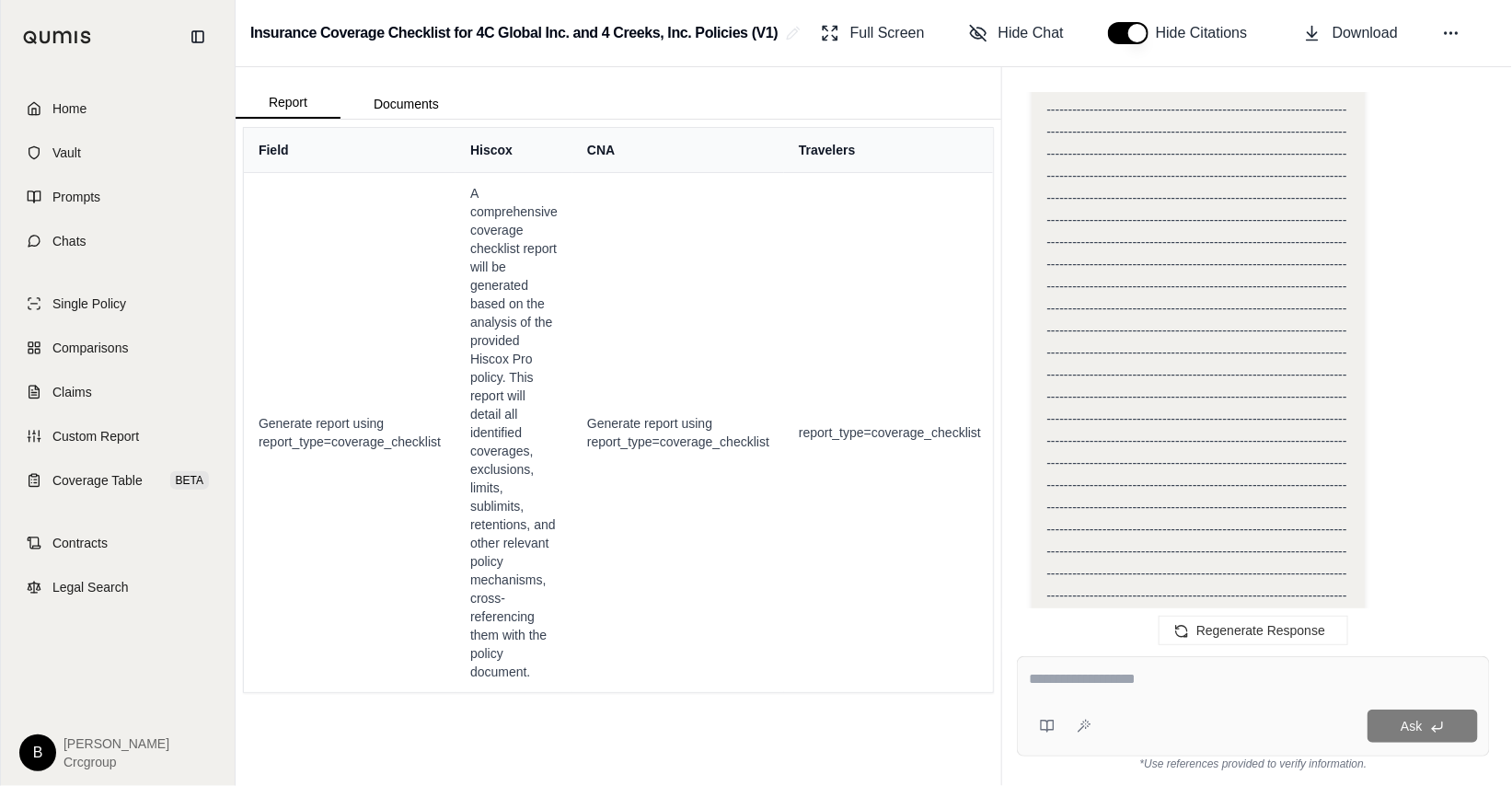 click on "| Limit/Deductible                                                        | Hiscox (4C Hiscox.PDF) |   |   |   |" at bounding box center [1197, 4859] 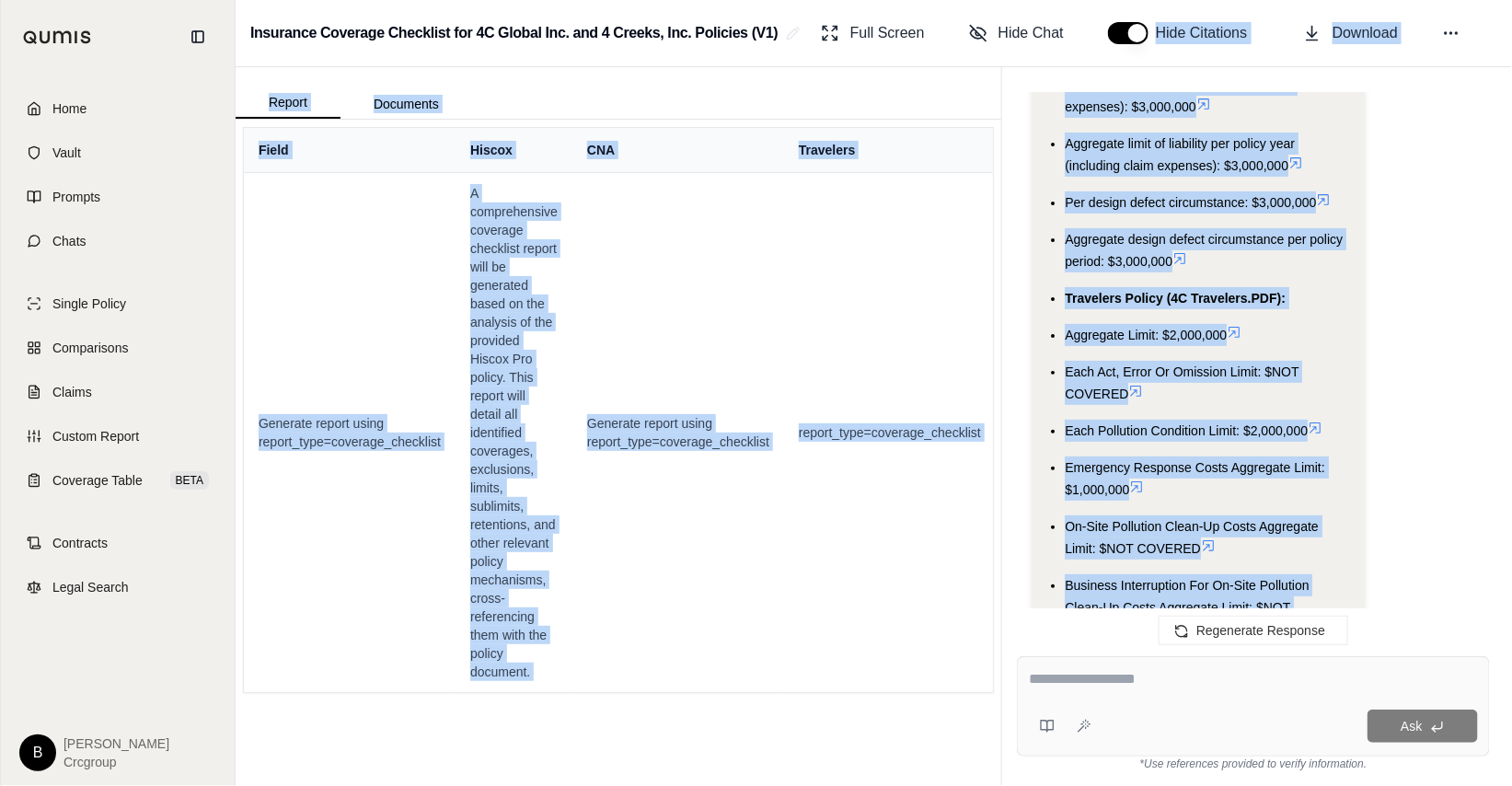 drag, startPoint x: 1295, startPoint y: 420, endPoint x: 1157, endPoint y: -17, distance: 458.27175 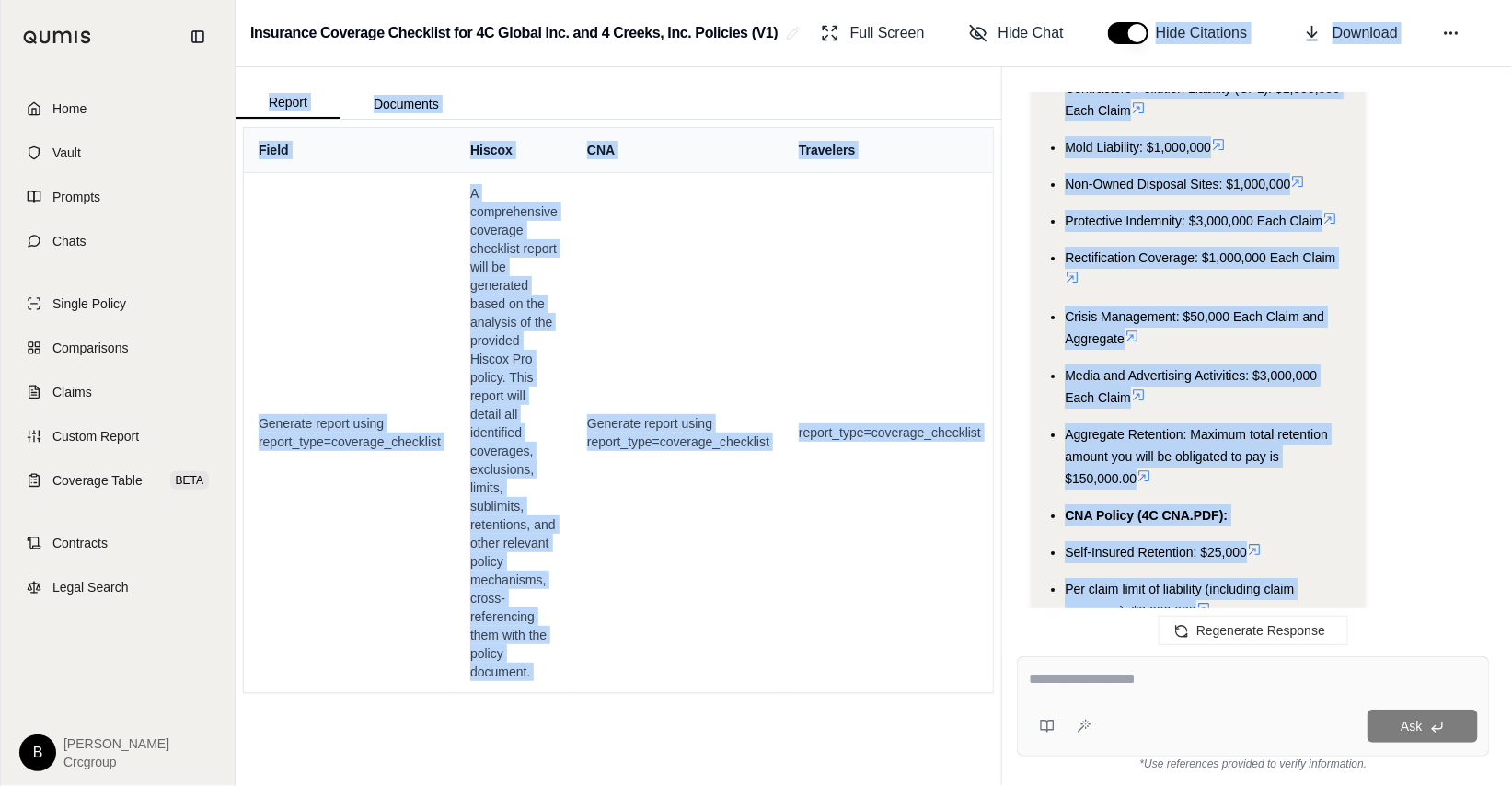 click on "Okay, I need to identify the different types of limits in the provided insurance policies. I will go through each policy document and extract the relevant information about policy limits, then present a summary. It's important to keep track of which policy each limit belongs to and avoid mixing them up.
Plan of Action:
Review each policy document:  Extract all mentions of "limit," "limits of liability", "deductible", and related terms.
Categorize the limits:  Group the limits based on coverage type (e.g., Professional Liability, Pollution Liability) and the specific aspect they apply to (e.g., per claim, aggregate).
Organize the information:  Present the limits in a clear and structured manner, specifying the policy and coverage to which each limit applies.
Double-check citations:  Ensure all references to the documents are accurate and in the correct format.
Analysis:
Okay, let's start with the first document, "4C Hiscox.PDF".
Hiscox Policy Limits:" at bounding box center [1253, -1510] 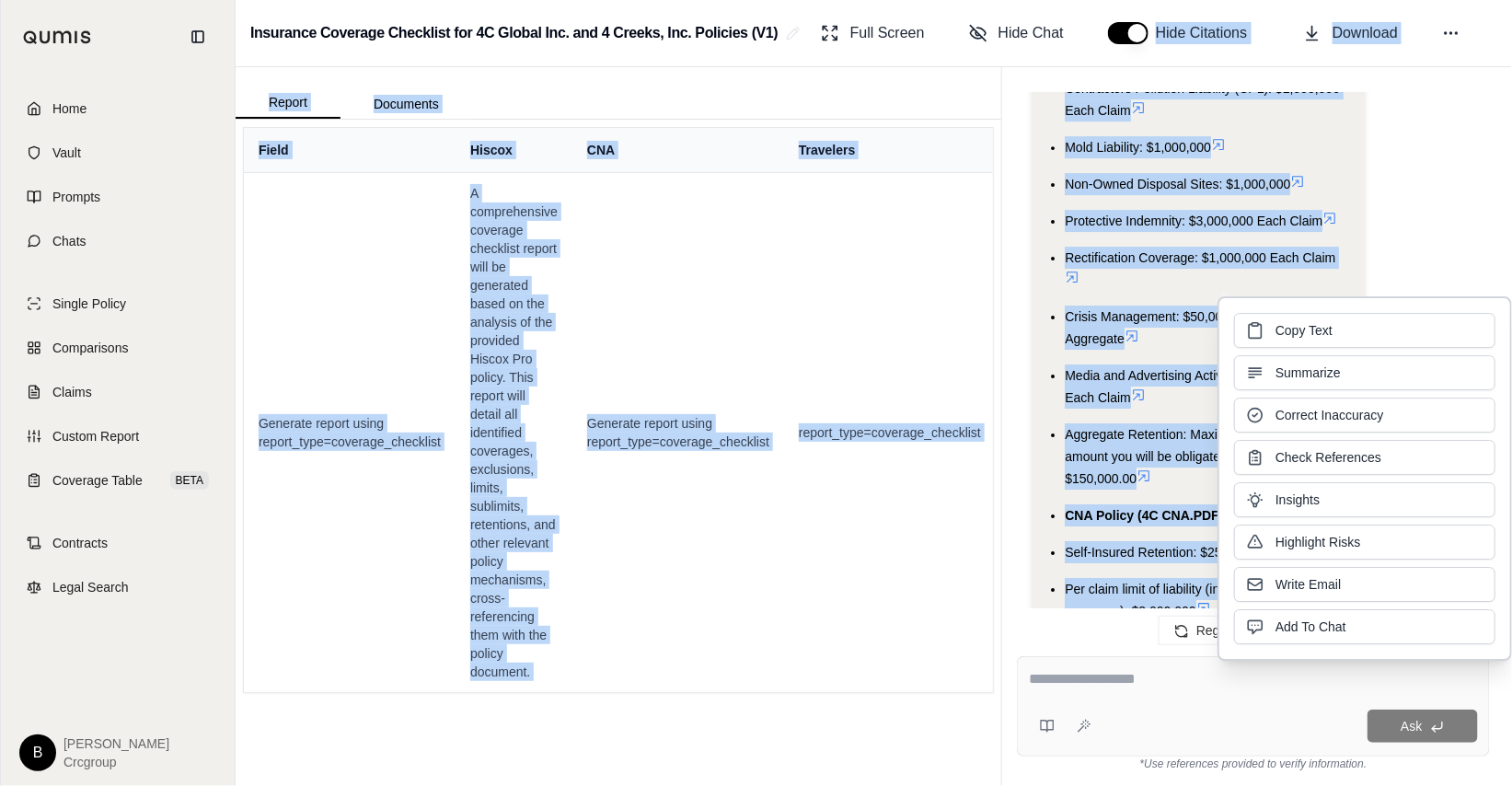 click on "Okay, I need to identify the different types of limits in the provided insurance policies. I will go through each policy document and extract the relevant information about policy limits, then present a summary. It's important to keep track of which policy each limit belongs to and avoid mixing them up.
Plan of Action:
Review each policy document:  Extract all mentions of "limit," "limits of liability", "deductible", and related terms.
Categorize the limits:  Group the limits based on coverage type (e.g., Professional Liability, Pollution Liability) and the specific aspect they apply to (e.g., per claim, aggregate).
Organize the information:  Present the limits in a clear and structured manner, specifying the policy and coverage to which each limit applies.
Double-check citations:  Ensure all references to the documents are accurate and in the correct format.
Analysis:
Okay, let's start with the first document, "4C Hiscox.PDF".
Hiscox Policy Limits:" at bounding box center [1253, -1510] 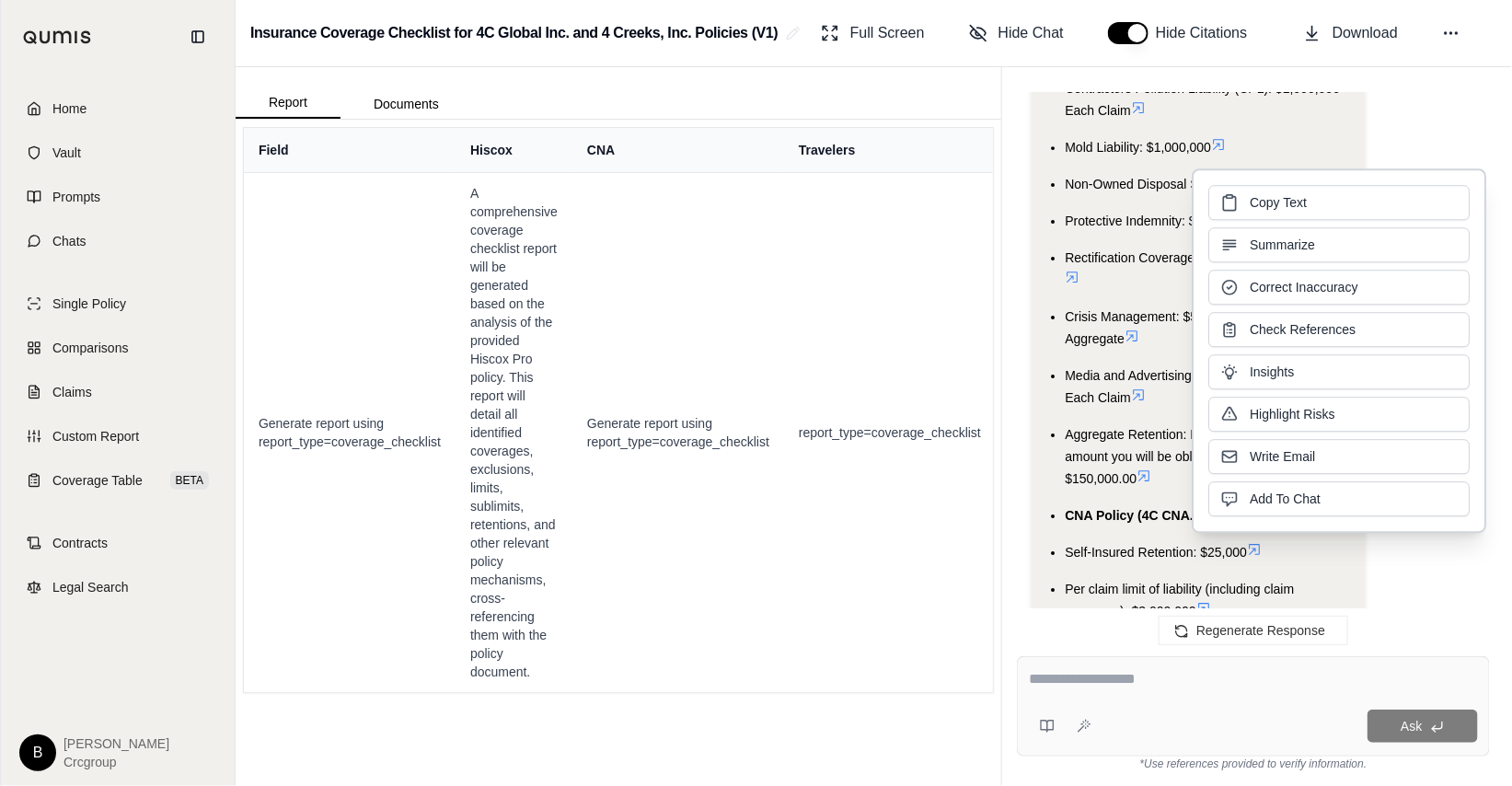 click on "Okay, I need to identify the different types of limits in the provided insurance policies. I will go through each policy document and extract the relevant information about policy limits, then present a summary. It's important to keep track of which policy each limit belongs to and avoid mixing them up.
Plan of Action:
Review each policy document:  Extract all mentions of "limit," "limits of liability", "deductible", and related terms.
Categorize the limits:  Group the limits based on coverage type (e.g., Professional Liability, Pollution Liability) and the specific aspect they apply to (e.g., per claim, aggregate).
Organize the information:  Present the limits in a clear and structured manner, specifying the policy and coverage to which each limit applies.
Double-check citations:  Ensure all references to the documents are accurate and in the correct format.
Analysis:
Okay, let's start with the first document, "4C Hiscox.PDF".
Hiscox Policy Limits:" at bounding box center (1253, -1510) 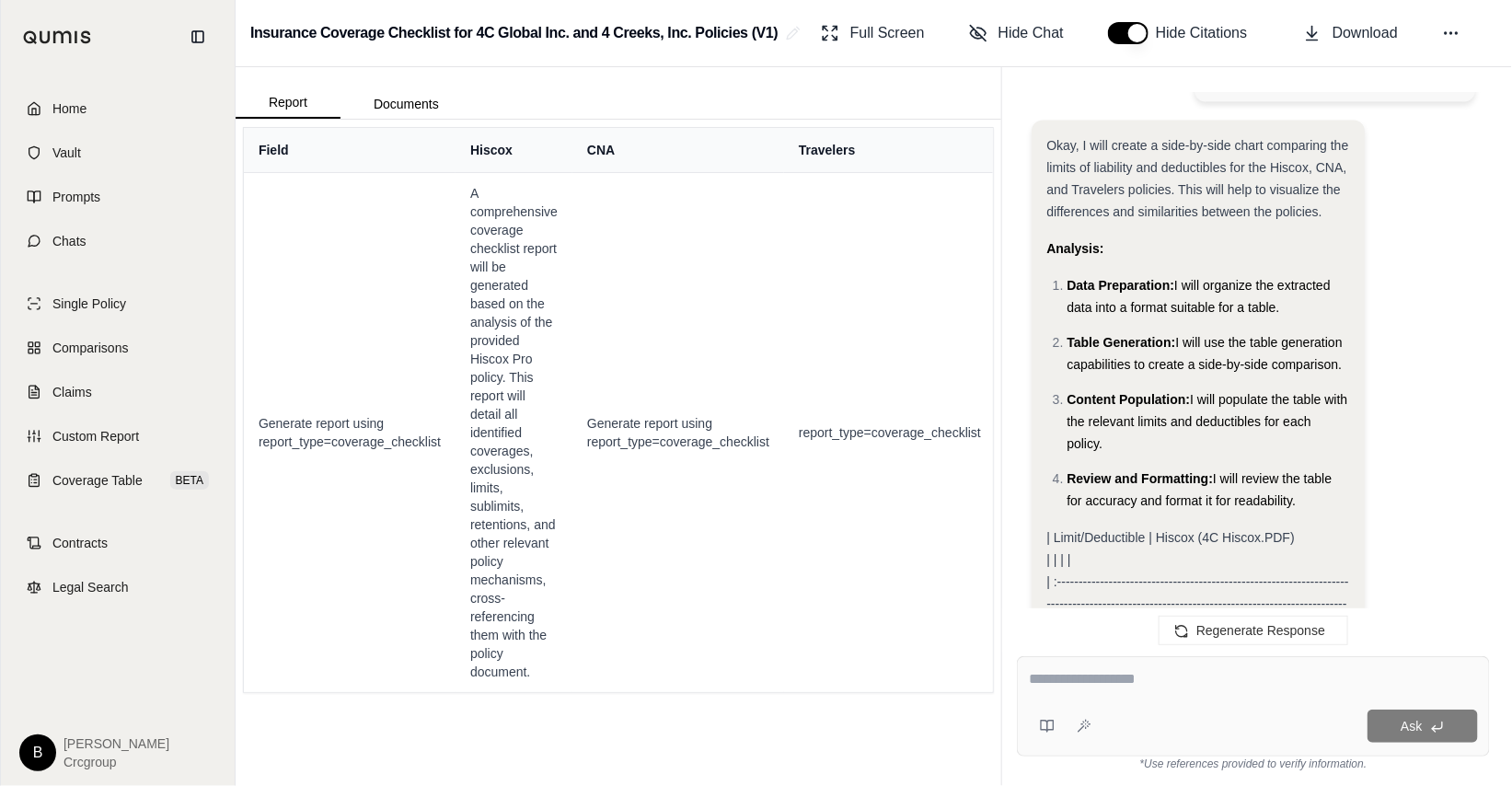 scroll, scrollTop: 6799, scrollLeft: 0, axis: vertical 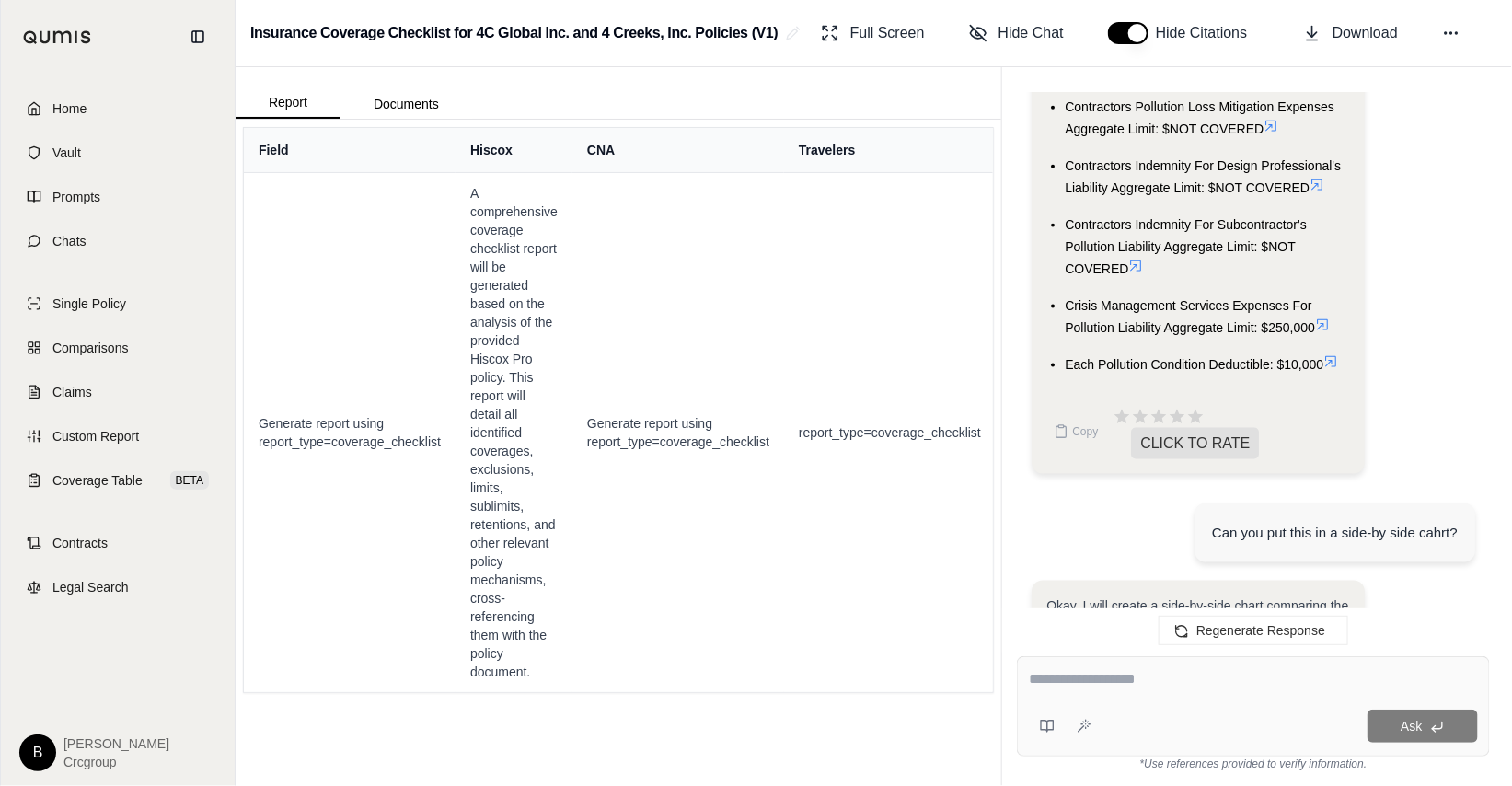 drag, startPoint x: 1232, startPoint y: 349, endPoint x: 1219, endPoint y: 348, distance: 13.038405 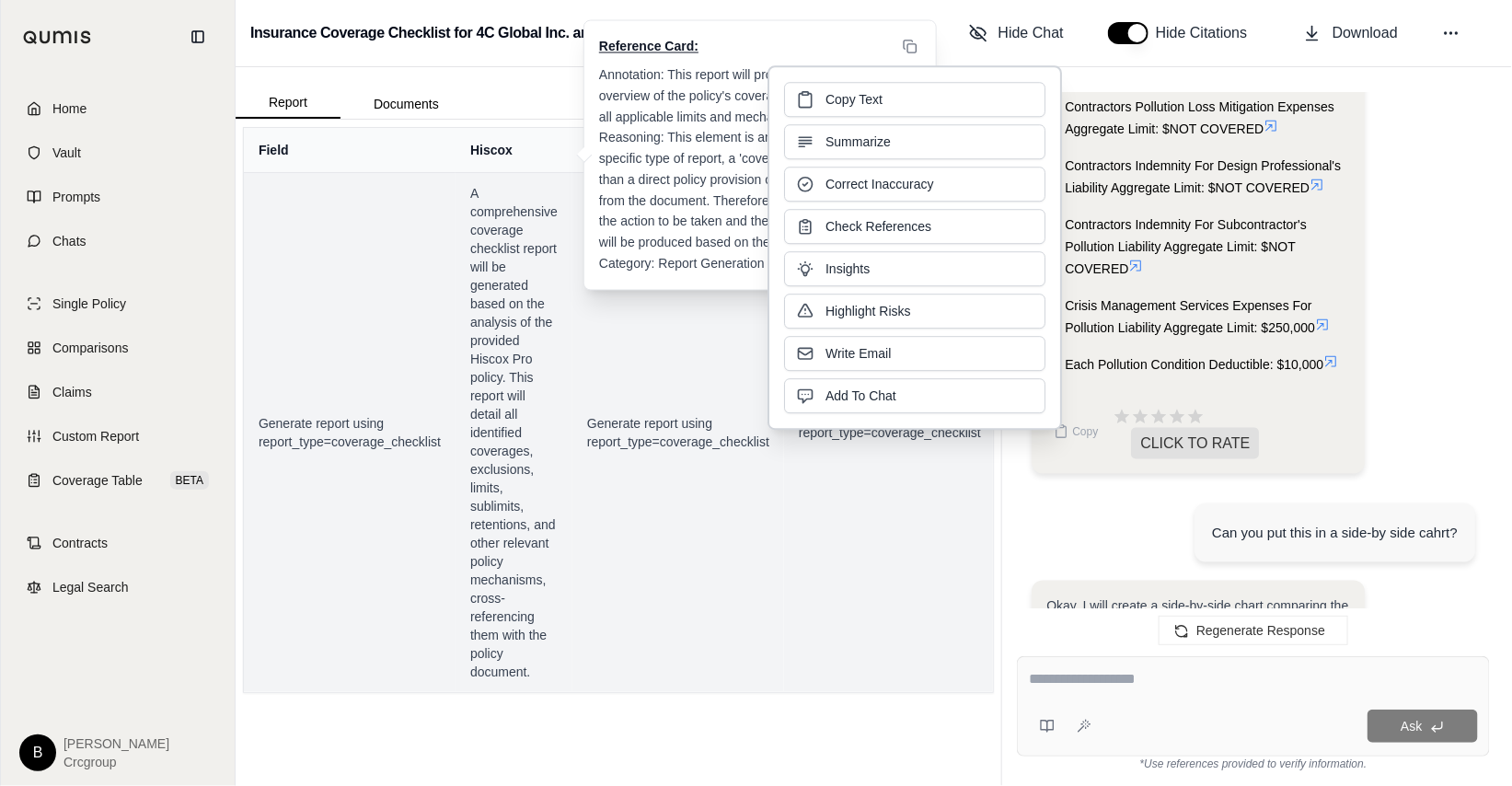 click on "A comprehensive coverage checklist report will be generated based on the analysis of the provided Hiscox Pro policy. This report will detail all identified coverages, exclusions, limits, sublimits, retentions, and other relevant policy mechanisms, cross-referencing them with the policy document." at bounding box center (514, 433) 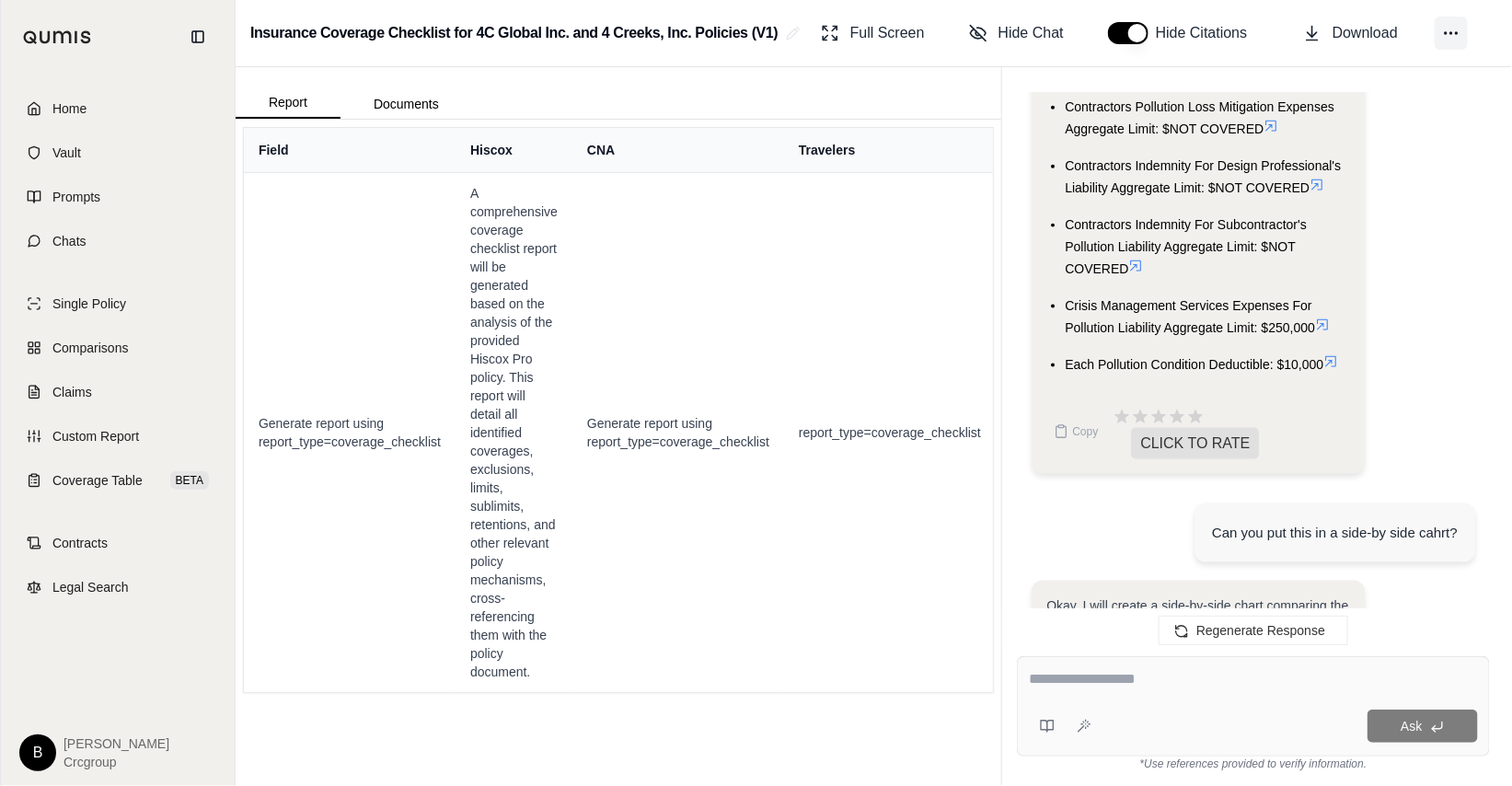 click 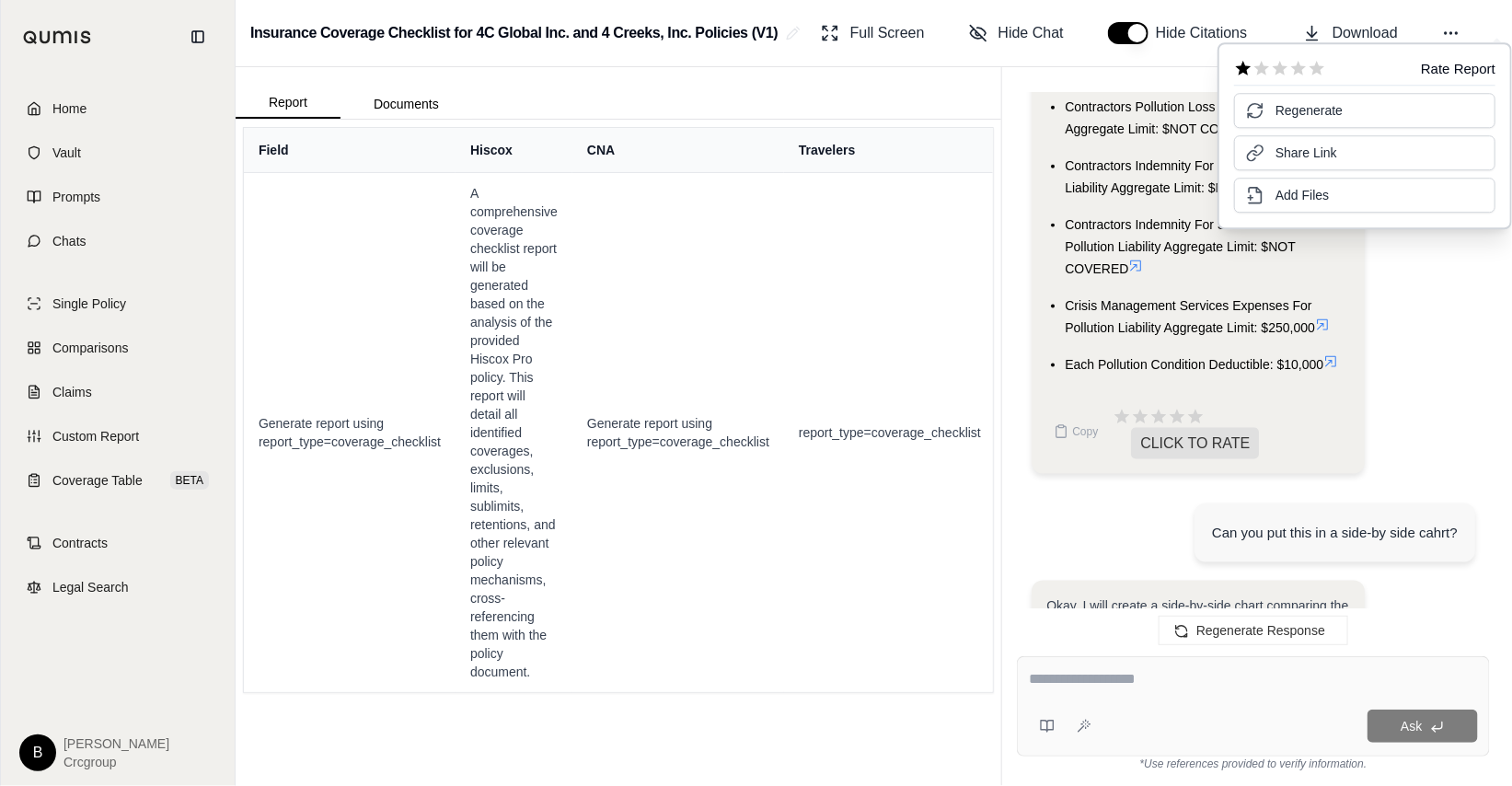 click 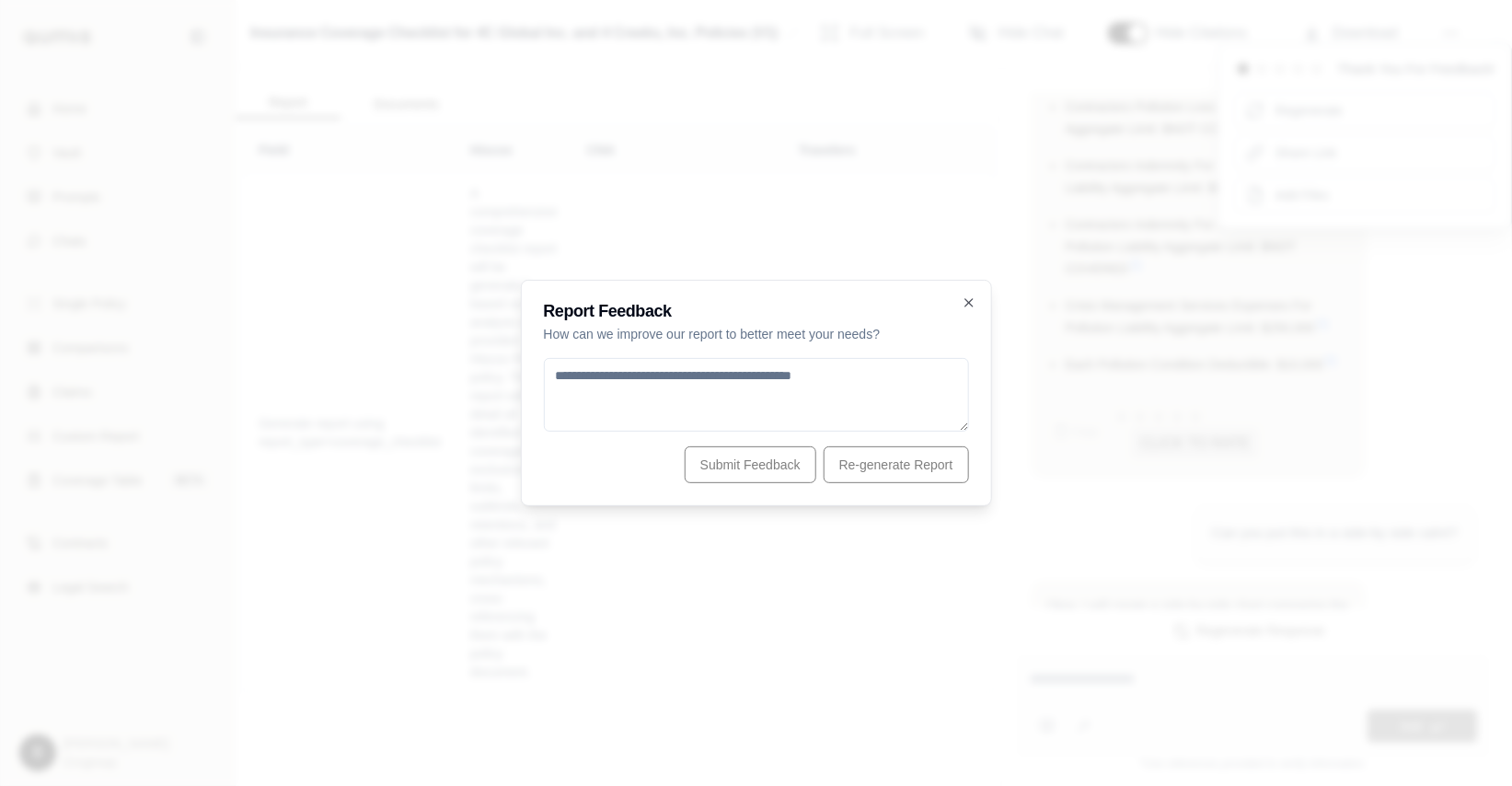 click at bounding box center (756, 395) 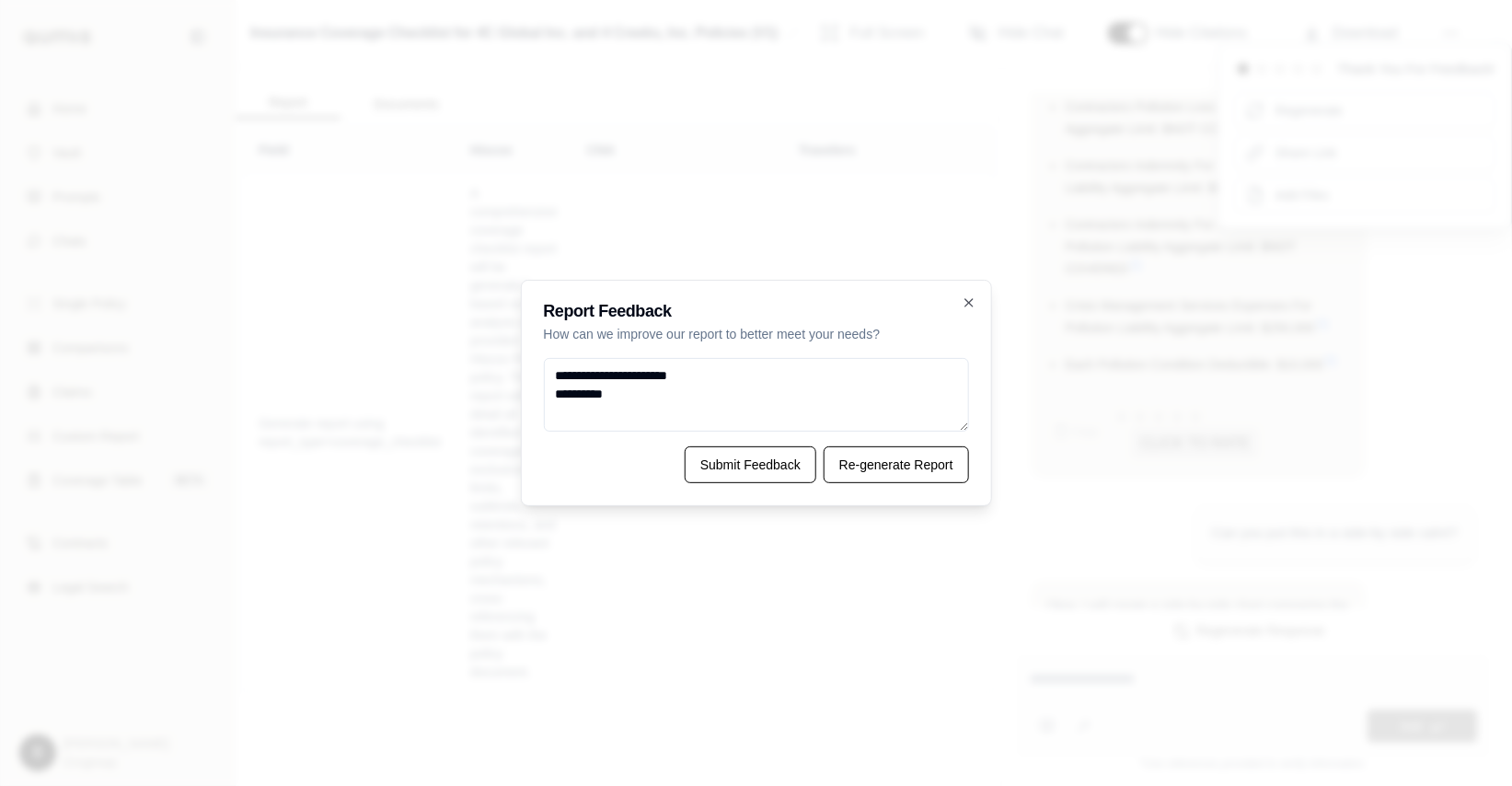 type on "**********" 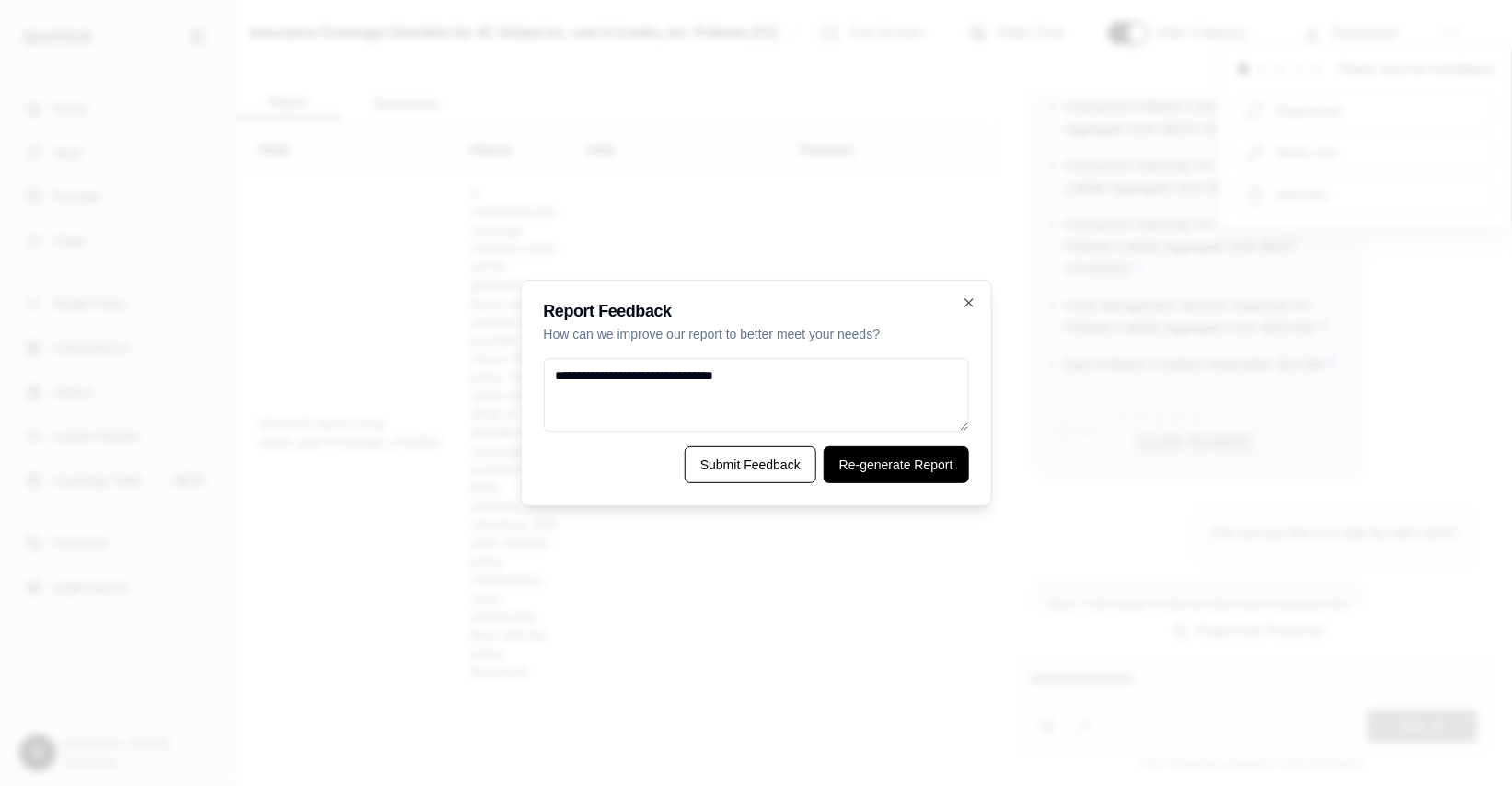 click on "Re-generate Report" at bounding box center (896, 465) 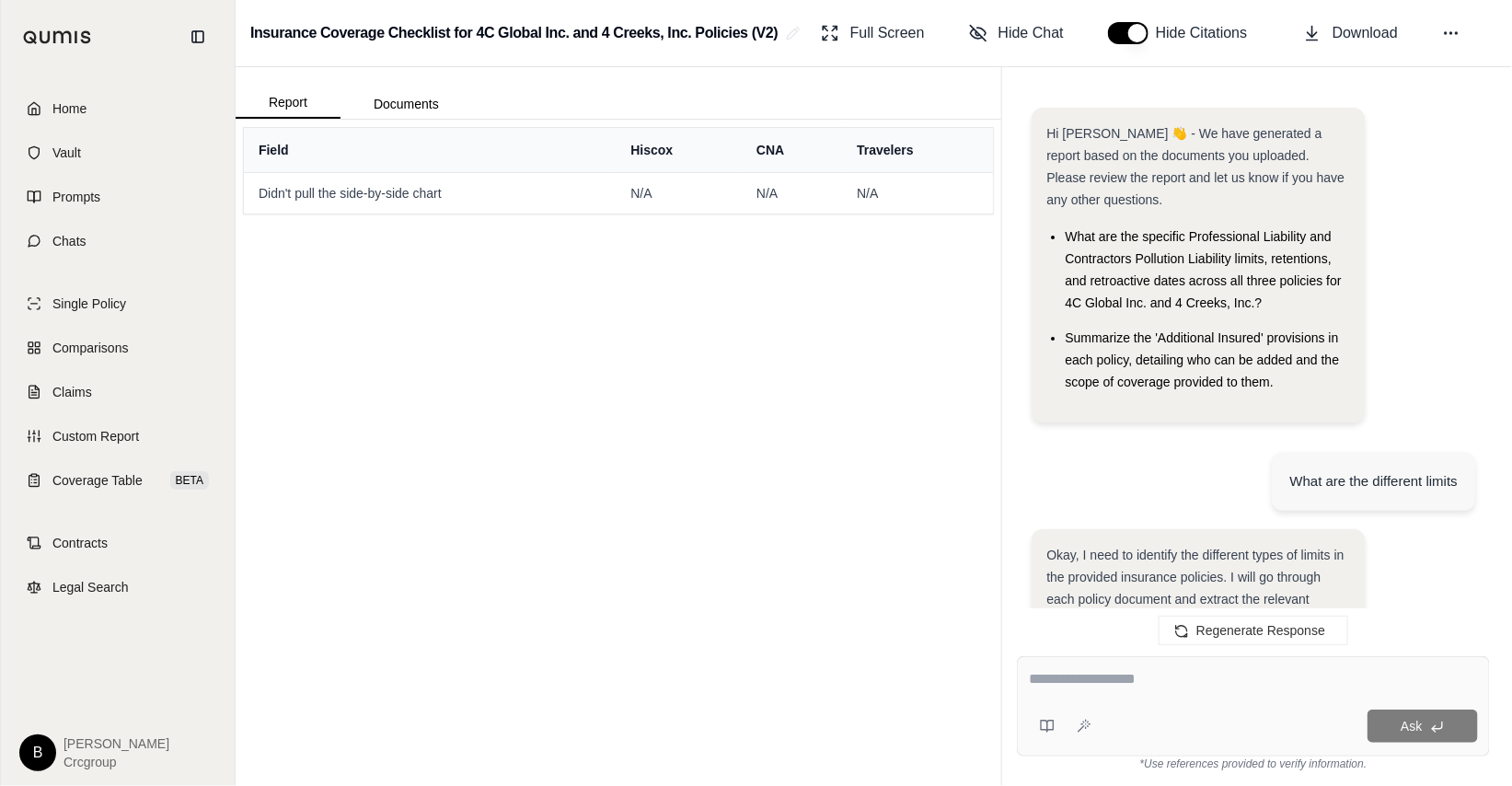 scroll, scrollTop: 0, scrollLeft: 0, axis: both 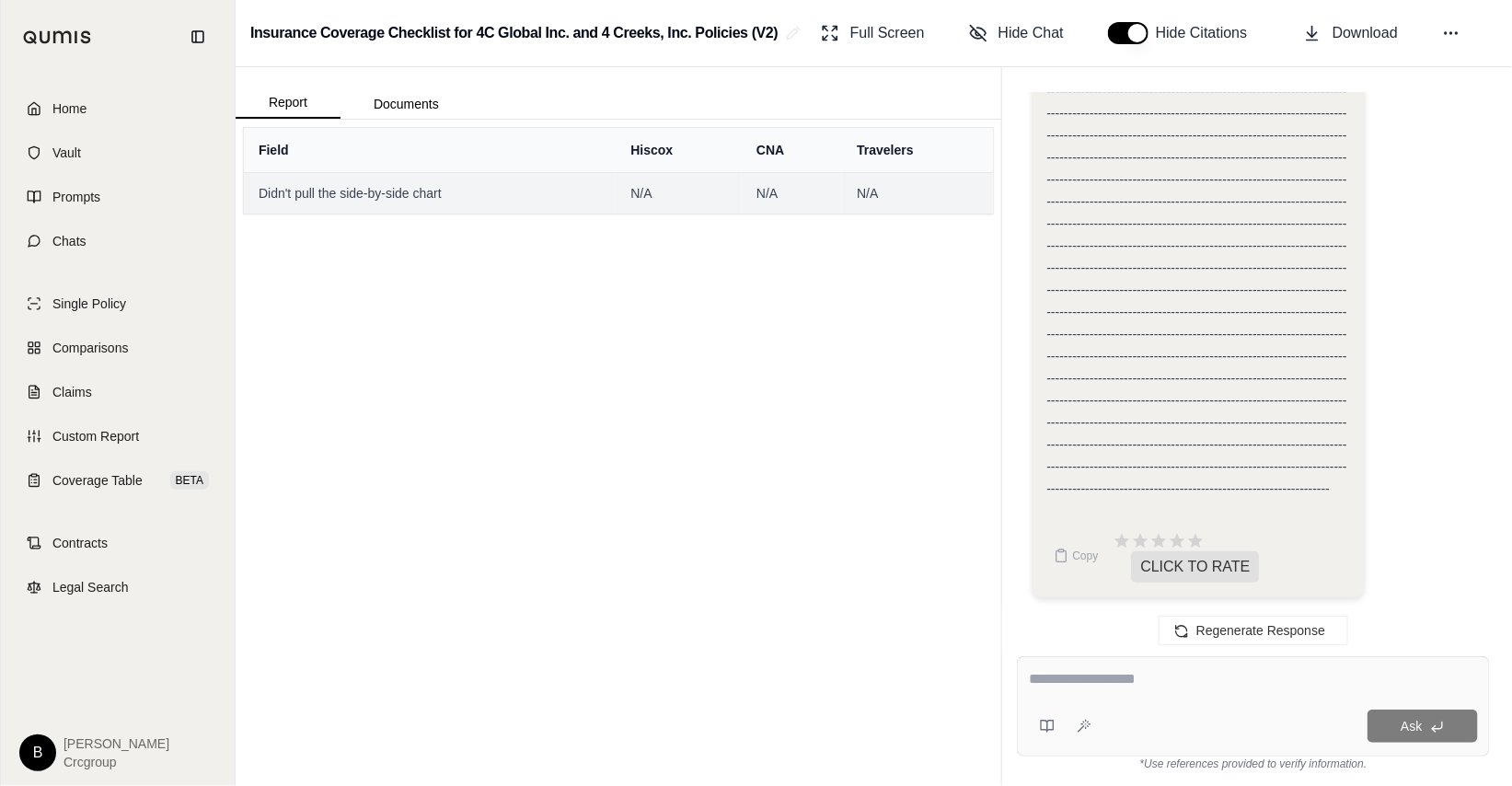 click on "Didn't pull the side-by-side chart" at bounding box center [430, 193] 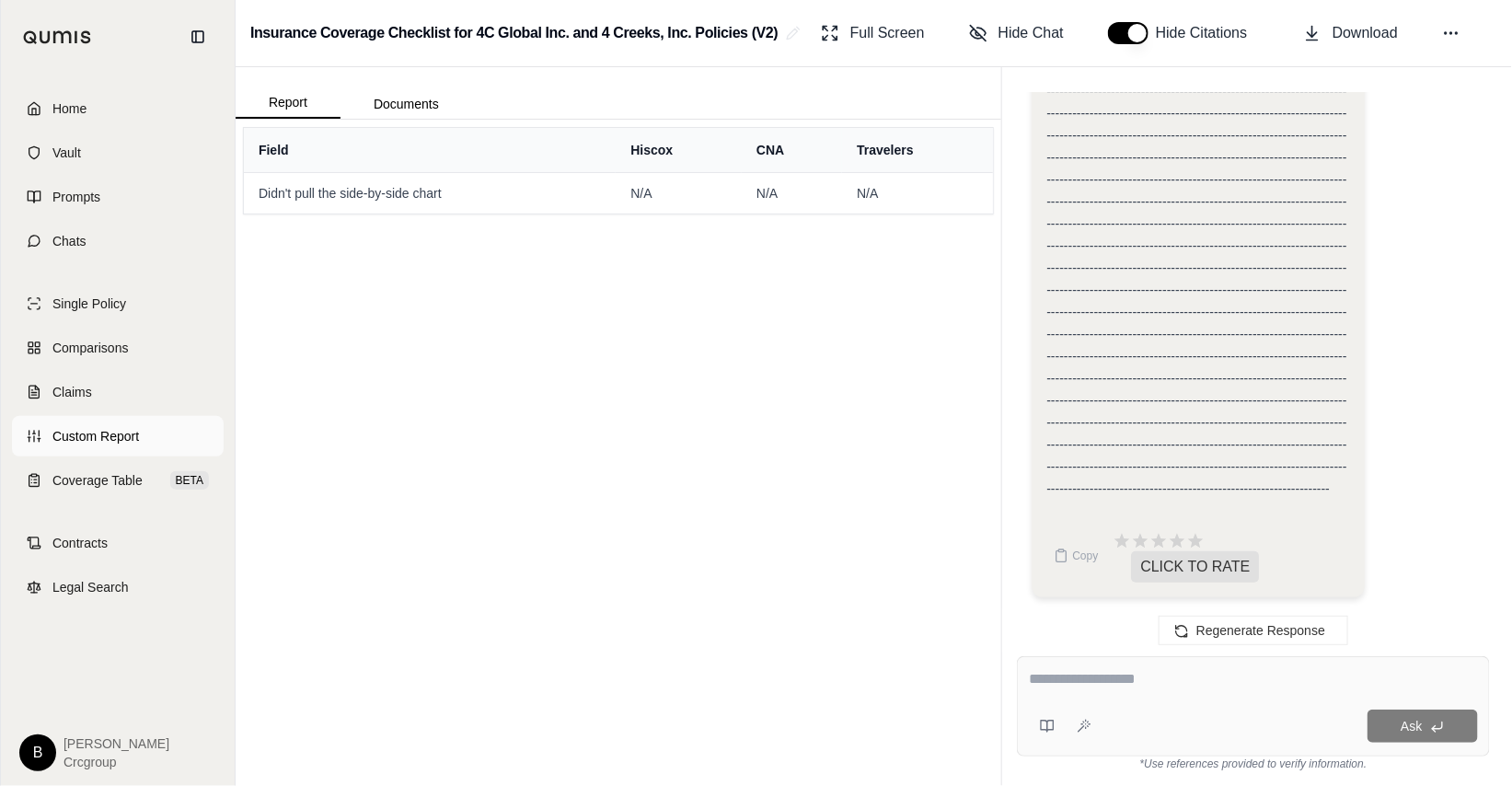 click on "Custom Report" at bounding box center (96, 436) 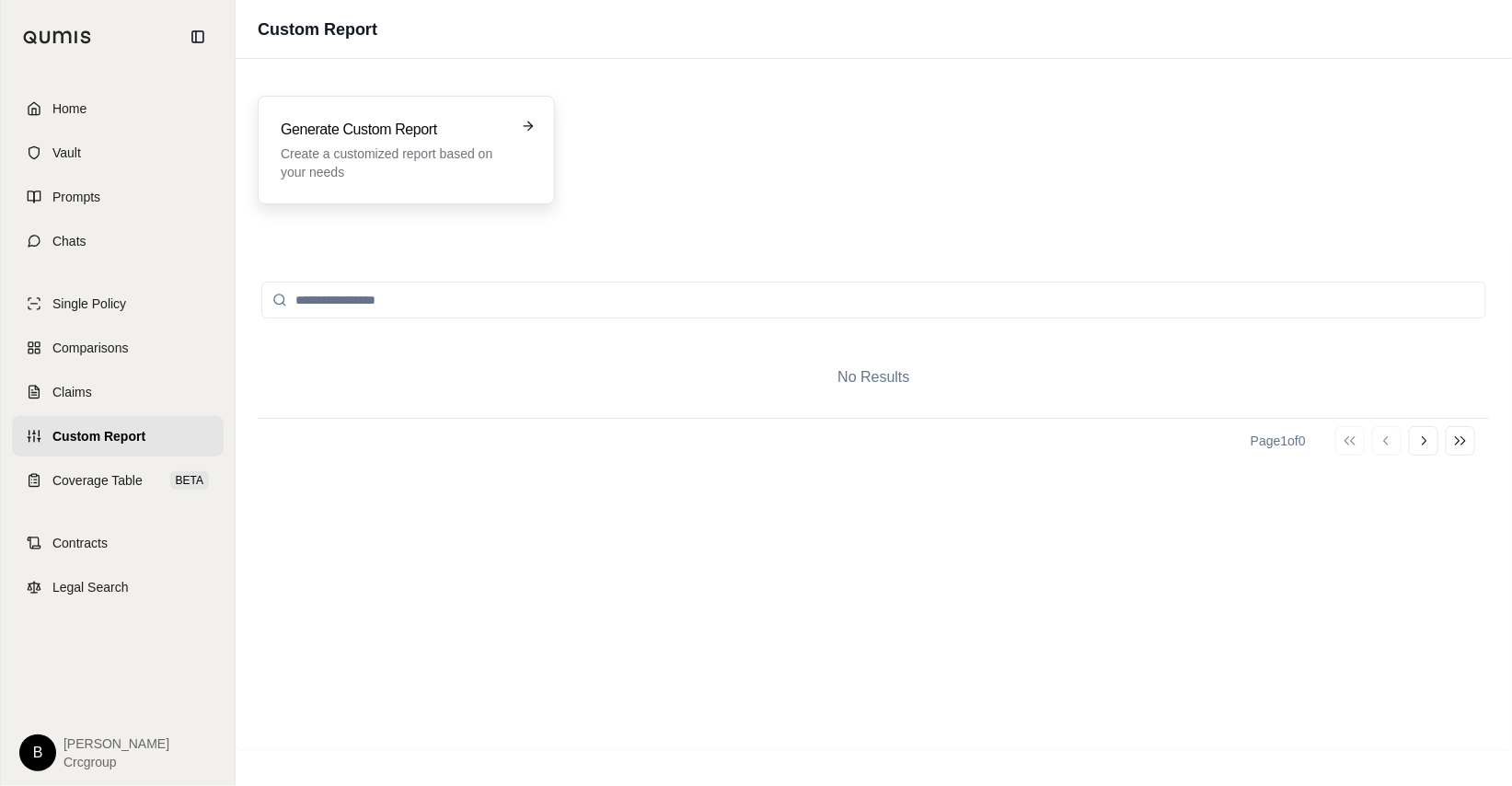 click on "Create a customized report based on your needs" at bounding box center [393, 163] 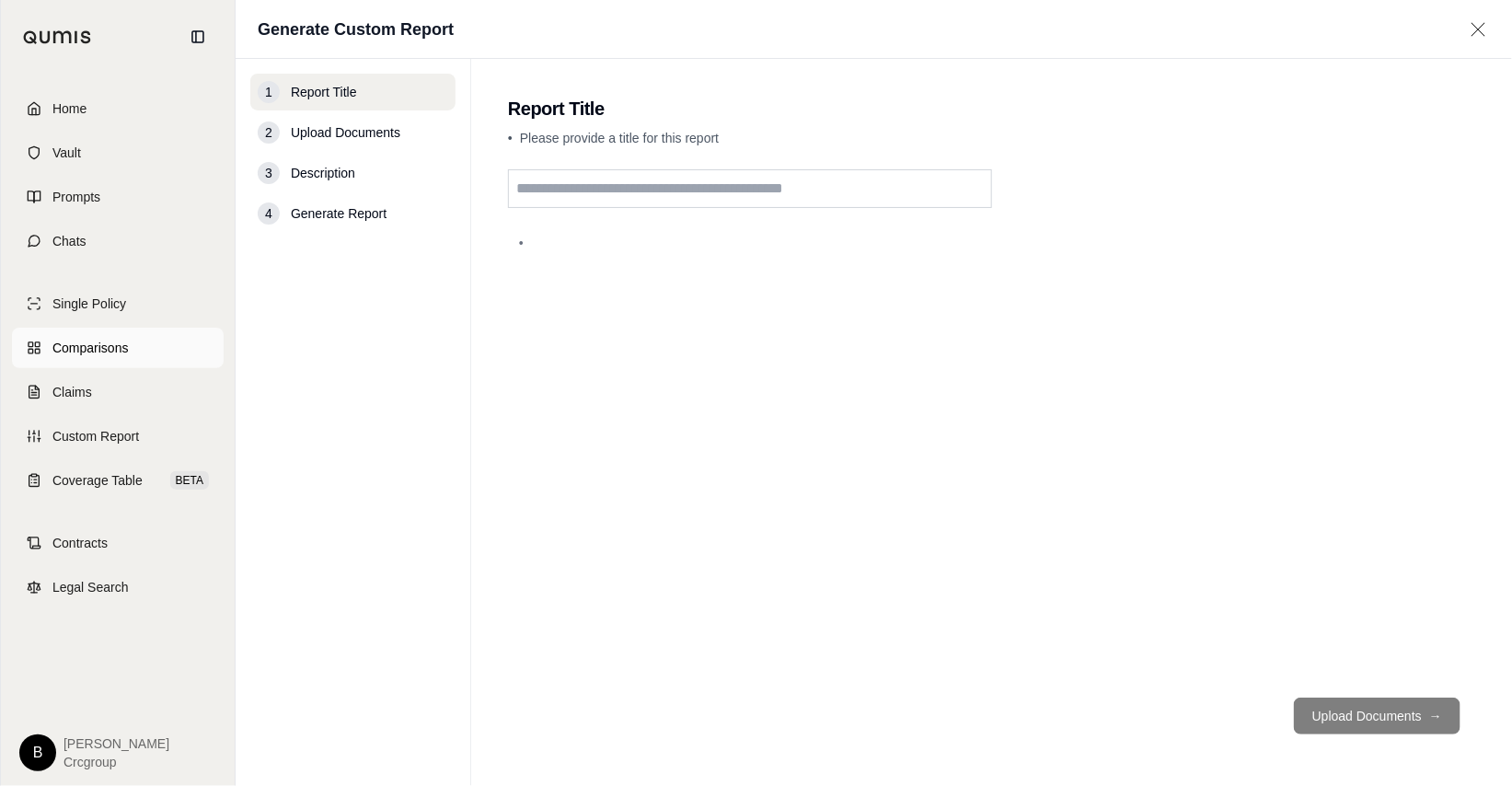 click on "Comparisons" at bounding box center (90, 348) 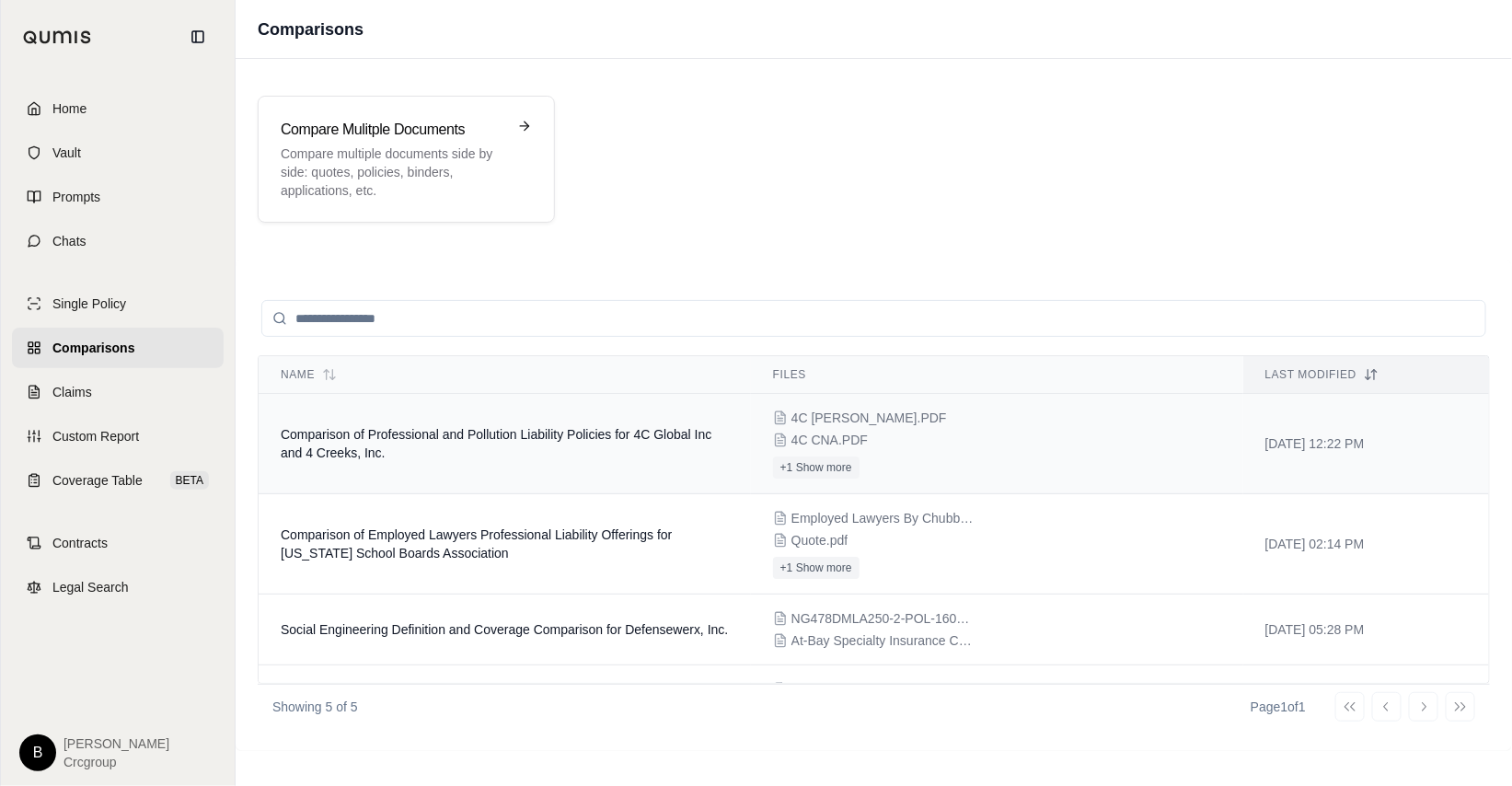 click on "Comparison of Professional and Pollution Liability Policies for 4C Global Inc and 4 Creeks, Inc." at bounding box center [504, 444] 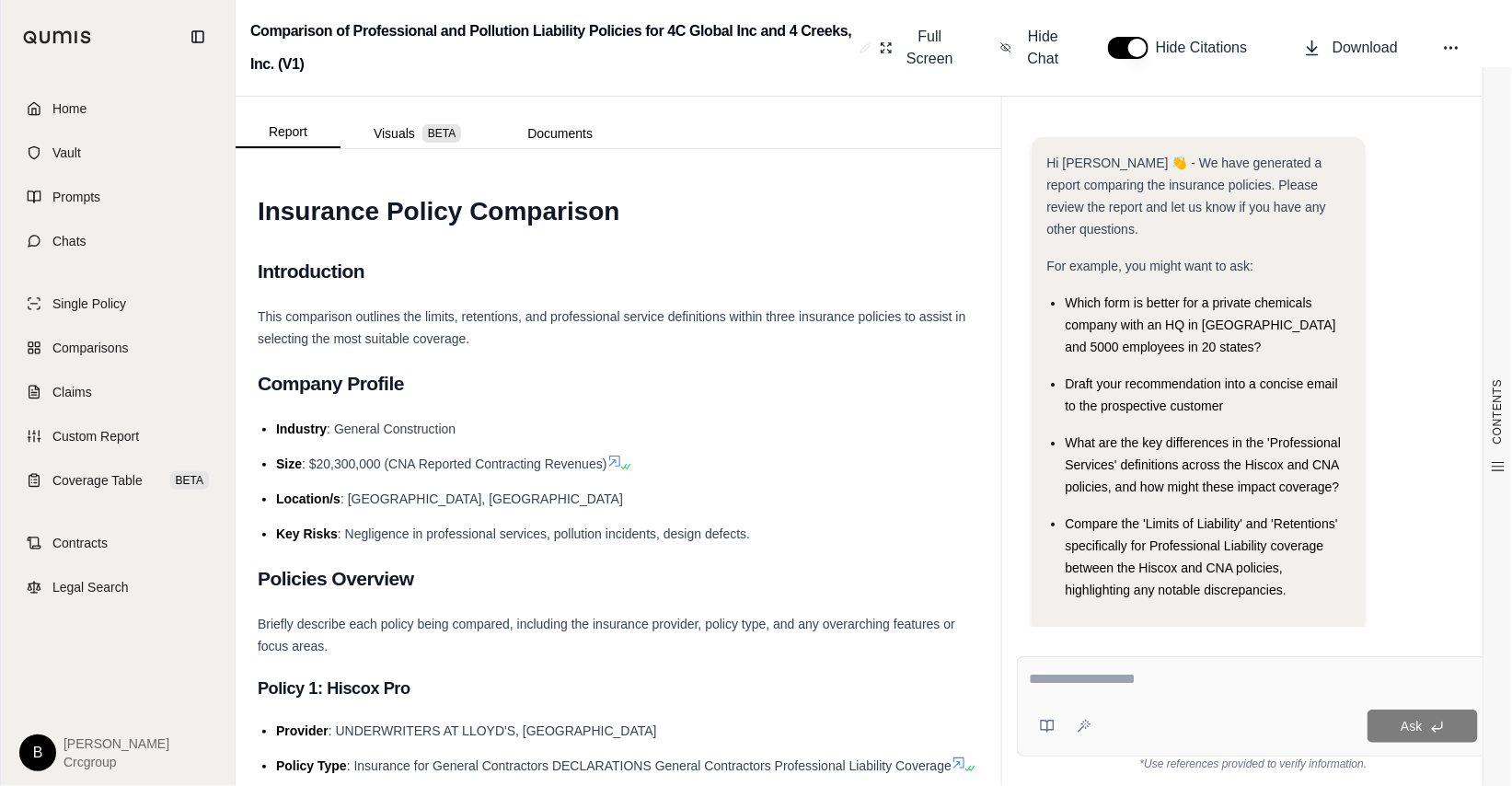 scroll, scrollTop: 33, scrollLeft: 0, axis: vertical 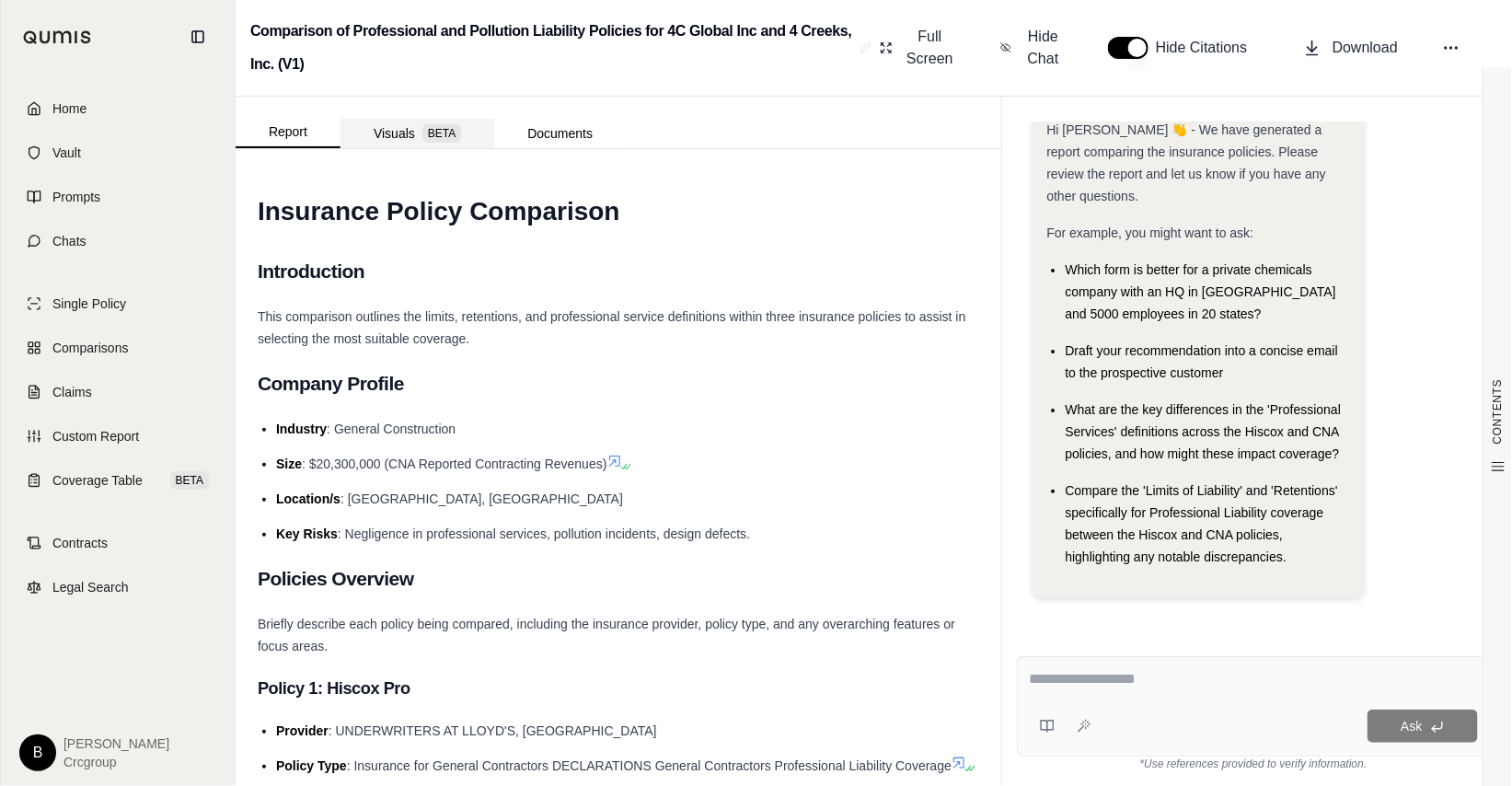 click on "Visuals BETA" at bounding box center [417, 133] 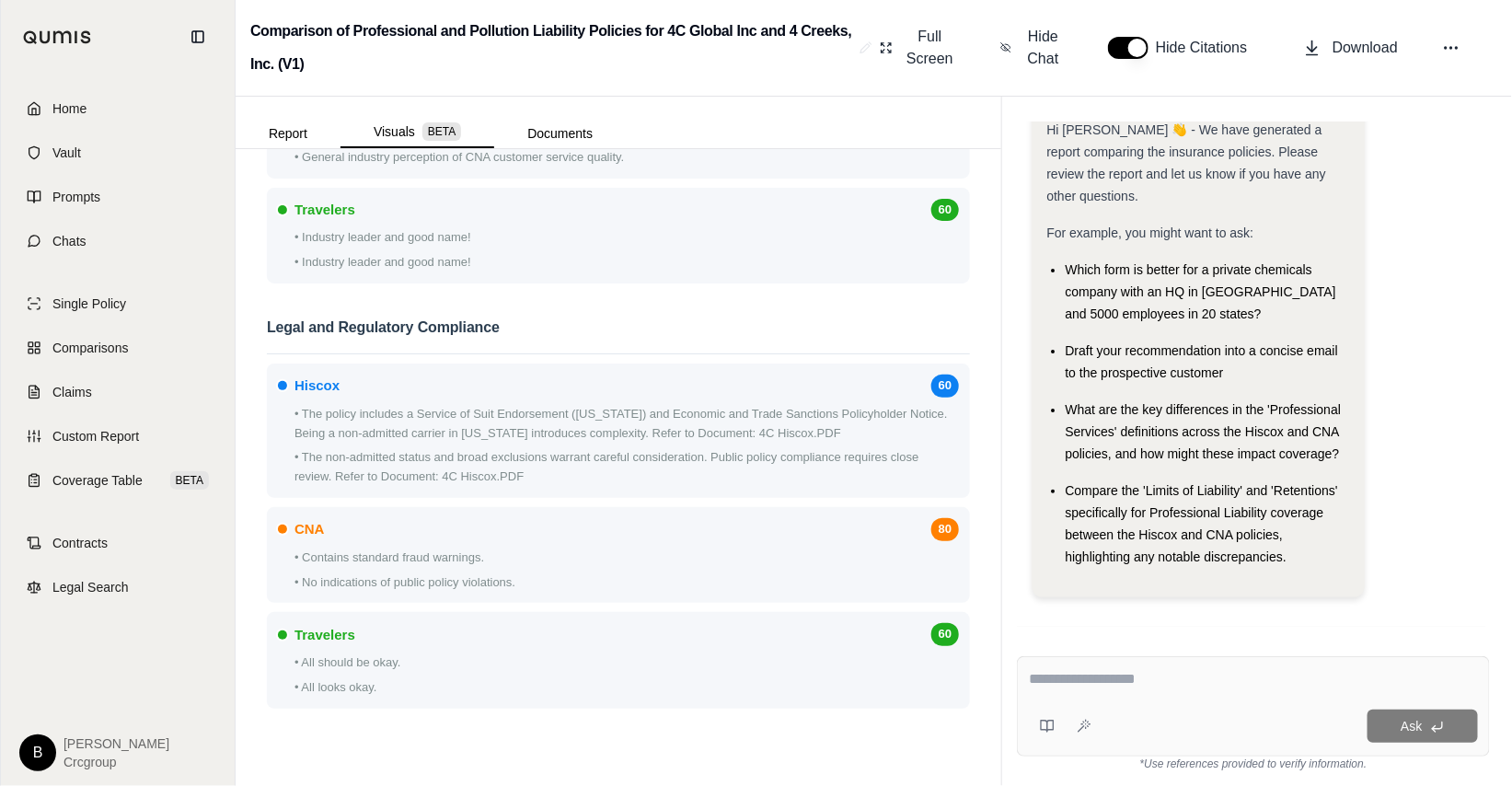 scroll, scrollTop: 3531, scrollLeft: 0, axis: vertical 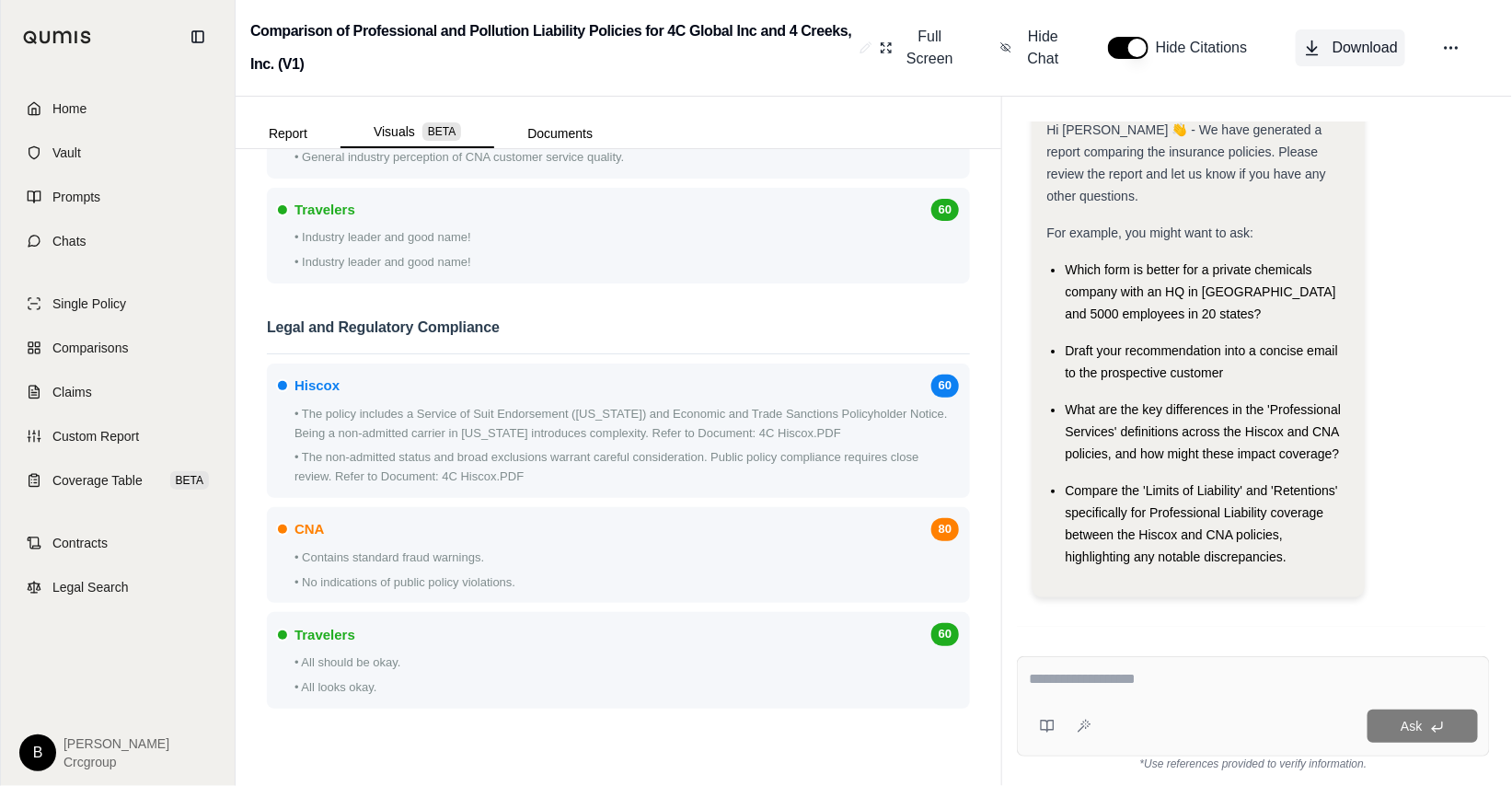 click on "Download" at bounding box center [1365, 48] 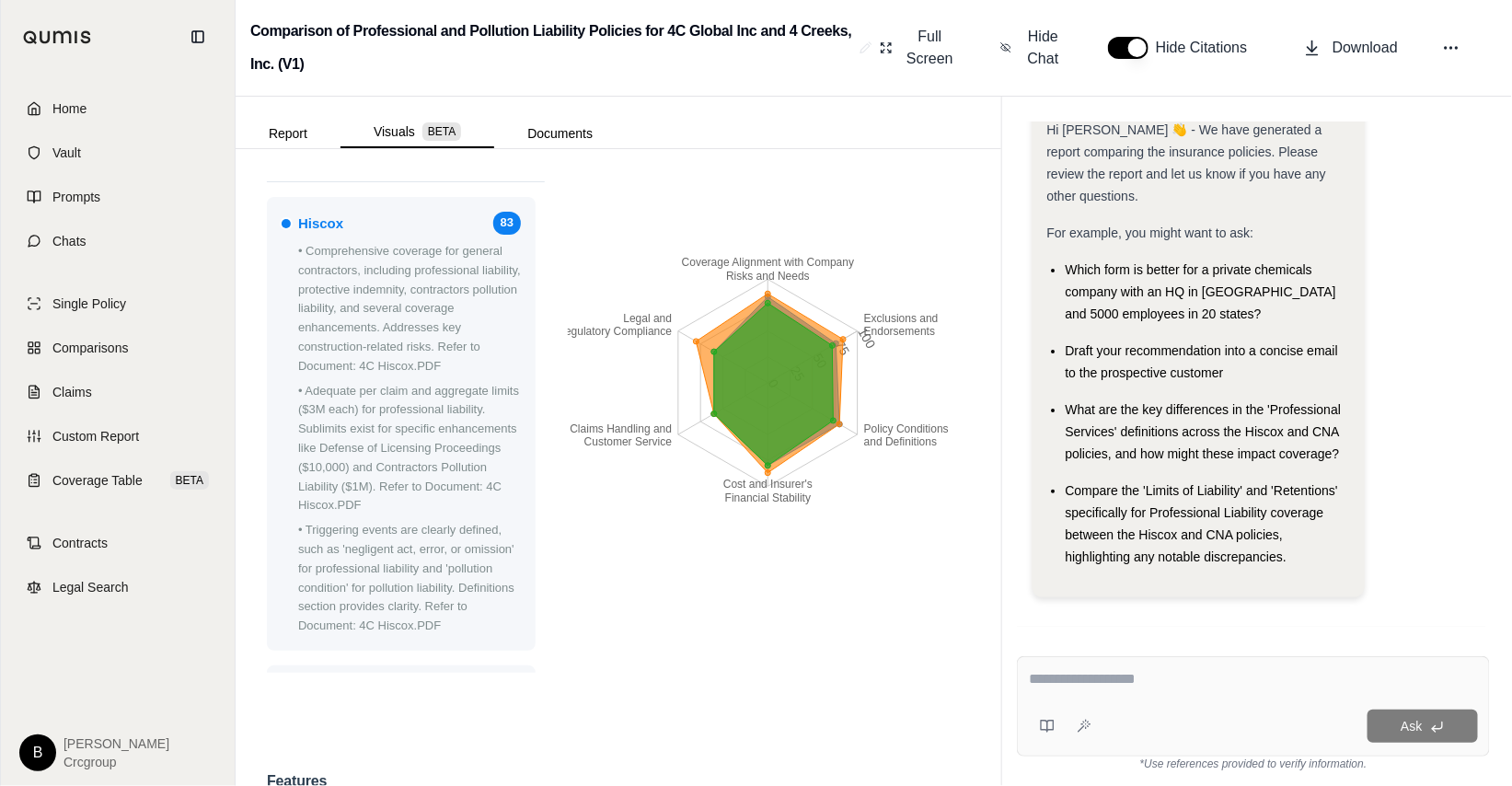 scroll, scrollTop: 0, scrollLeft: 0, axis: both 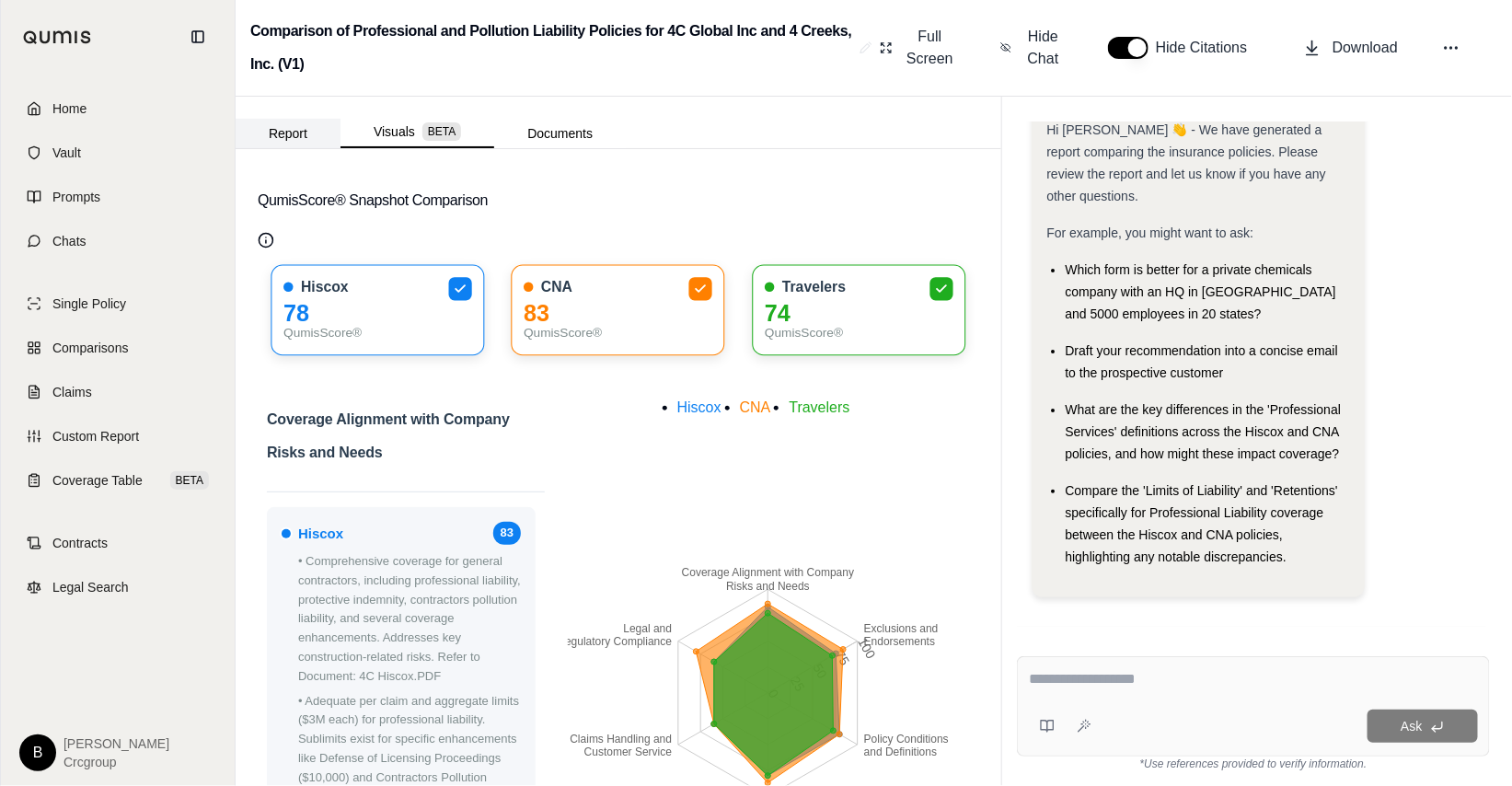 click on "Report" at bounding box center [288, 133] 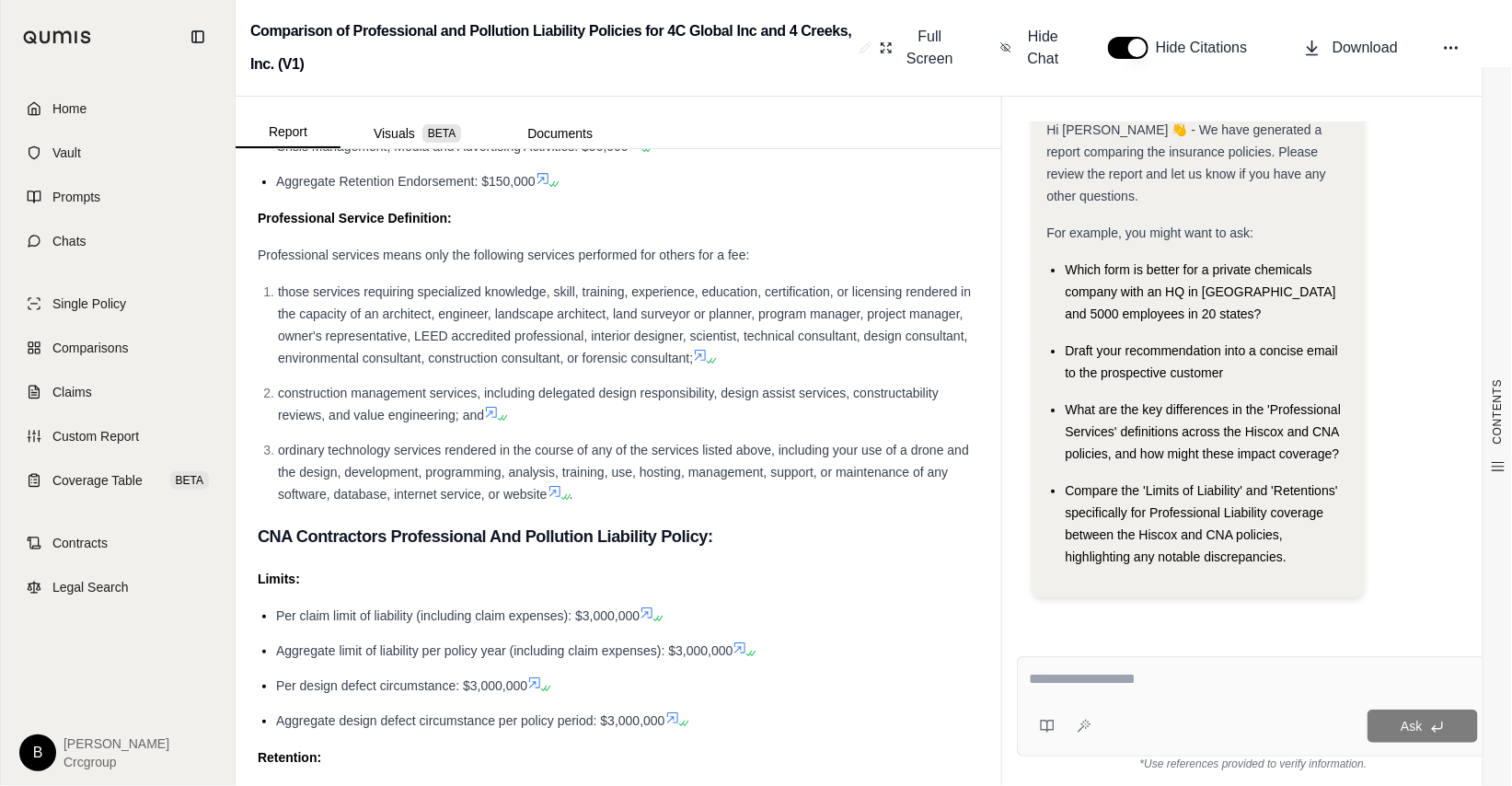 scroll, scrollTop: 1840, scrollLeft: 0, axis: vertical 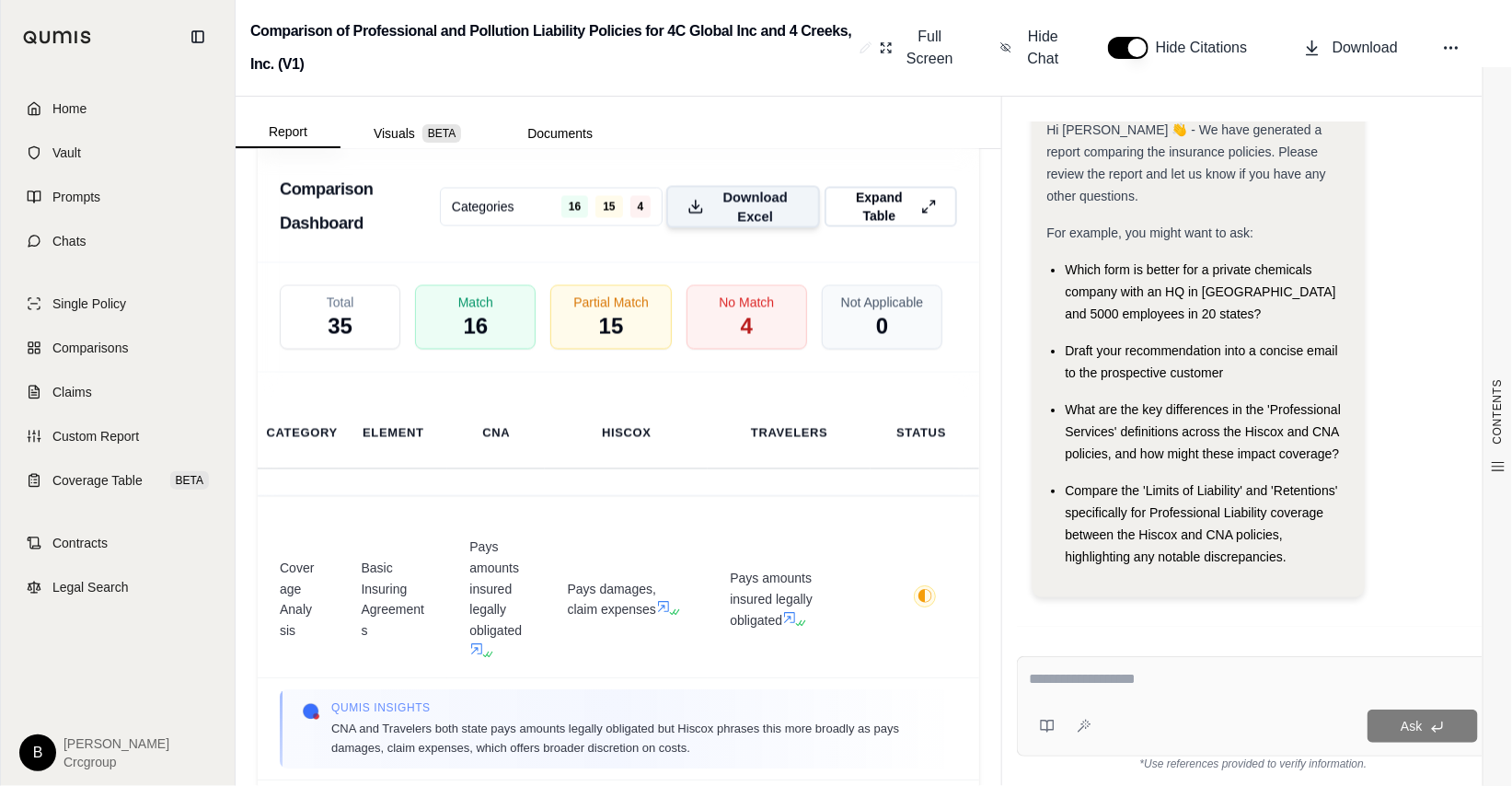 click on "Download Excel" at bounding box center (756, 207) 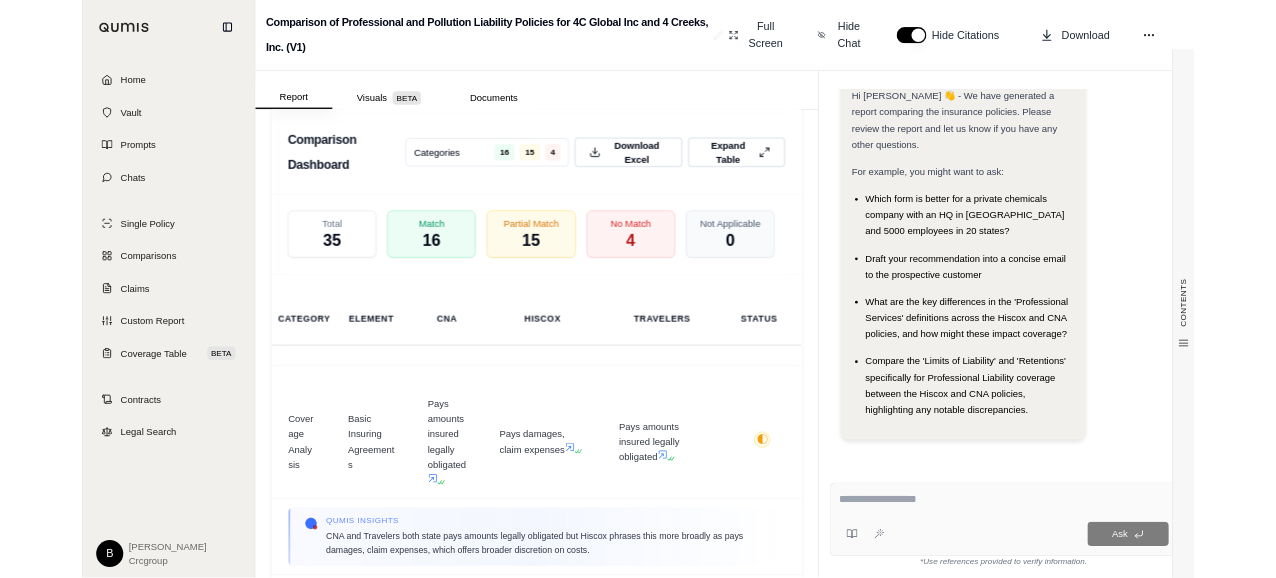 scroll, scrollTop: 8056, scrollLeft: 0, axis: vertical 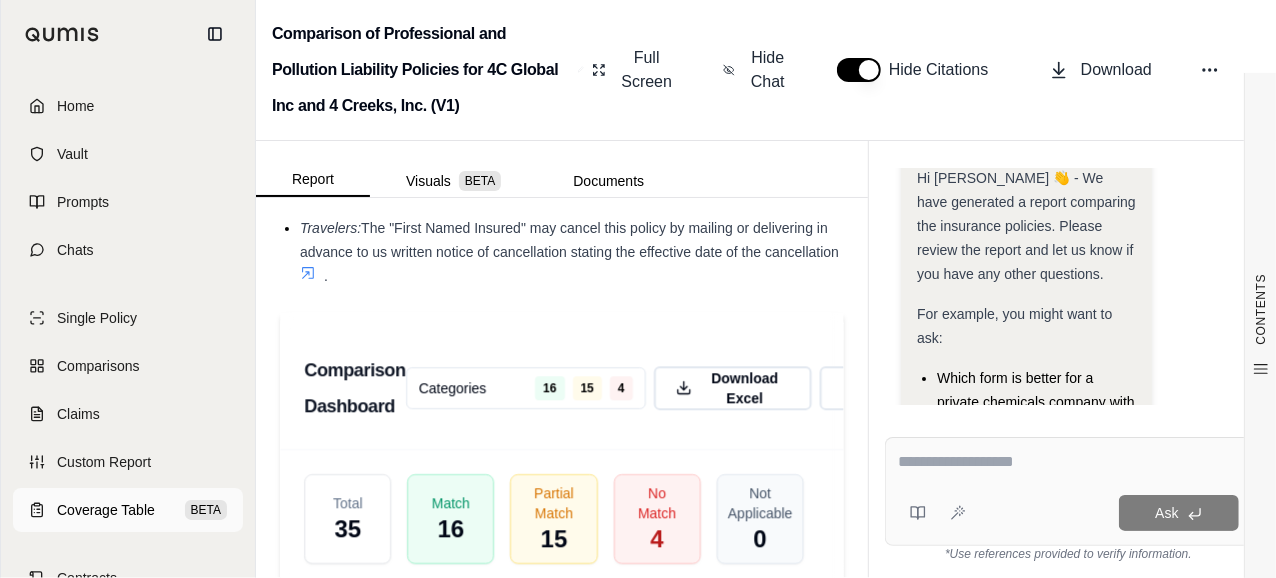 click on "Coverage Table" at bounding box center [106, 510] 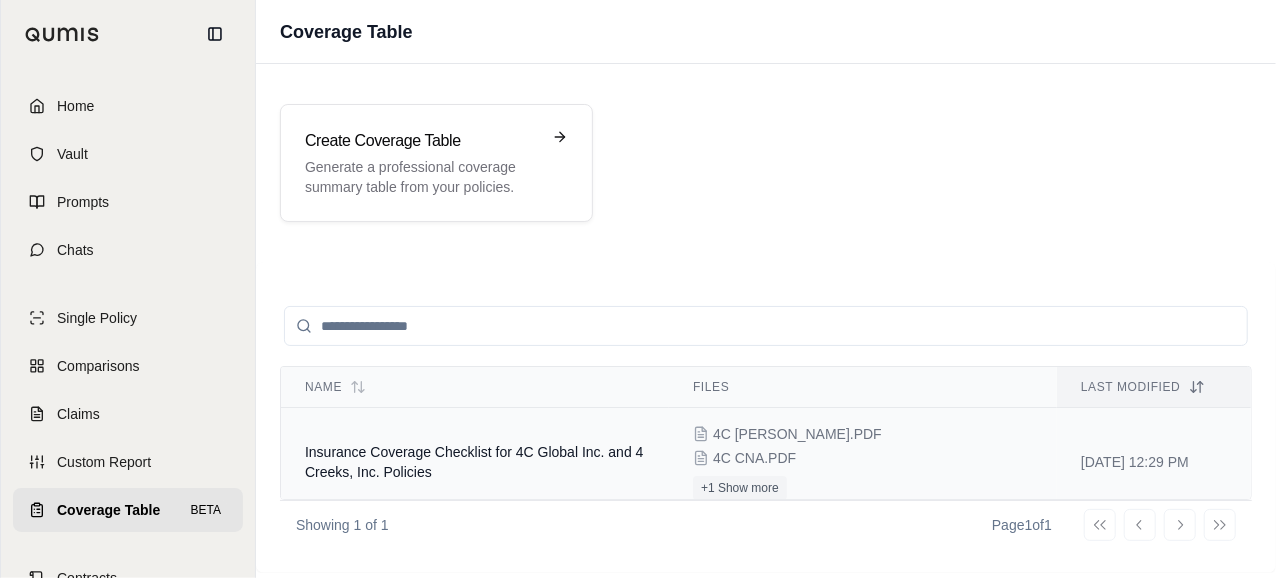 scroll, scrollTop: 15, scrollLeft: 0, axis: vertical 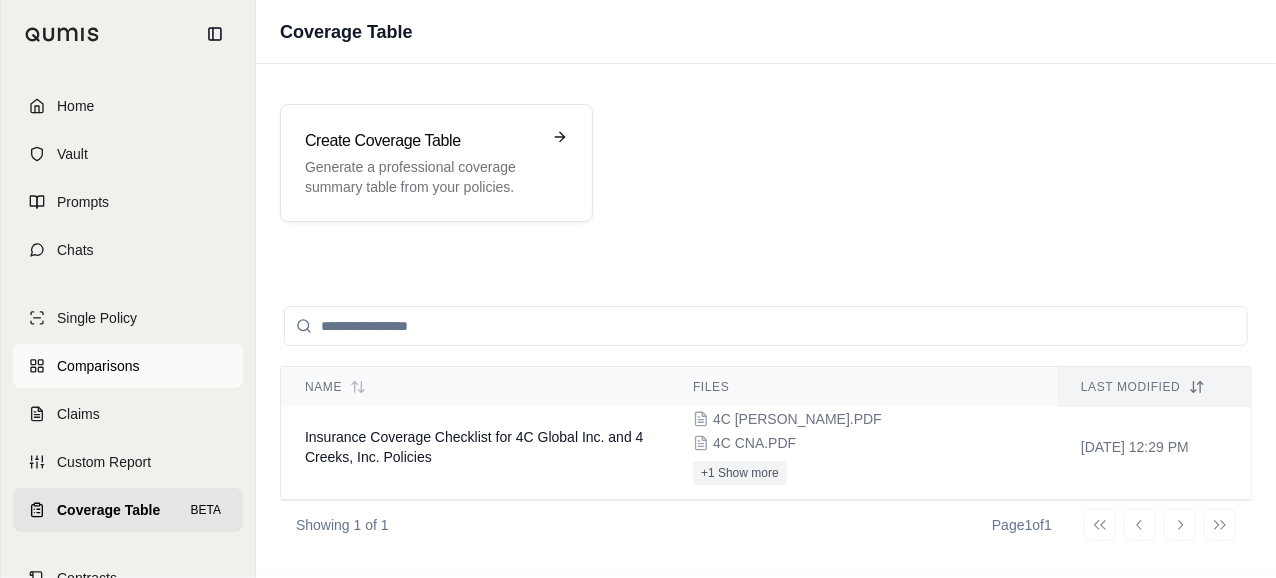 click on "Comparisons" at bounding box center (128, 366) 